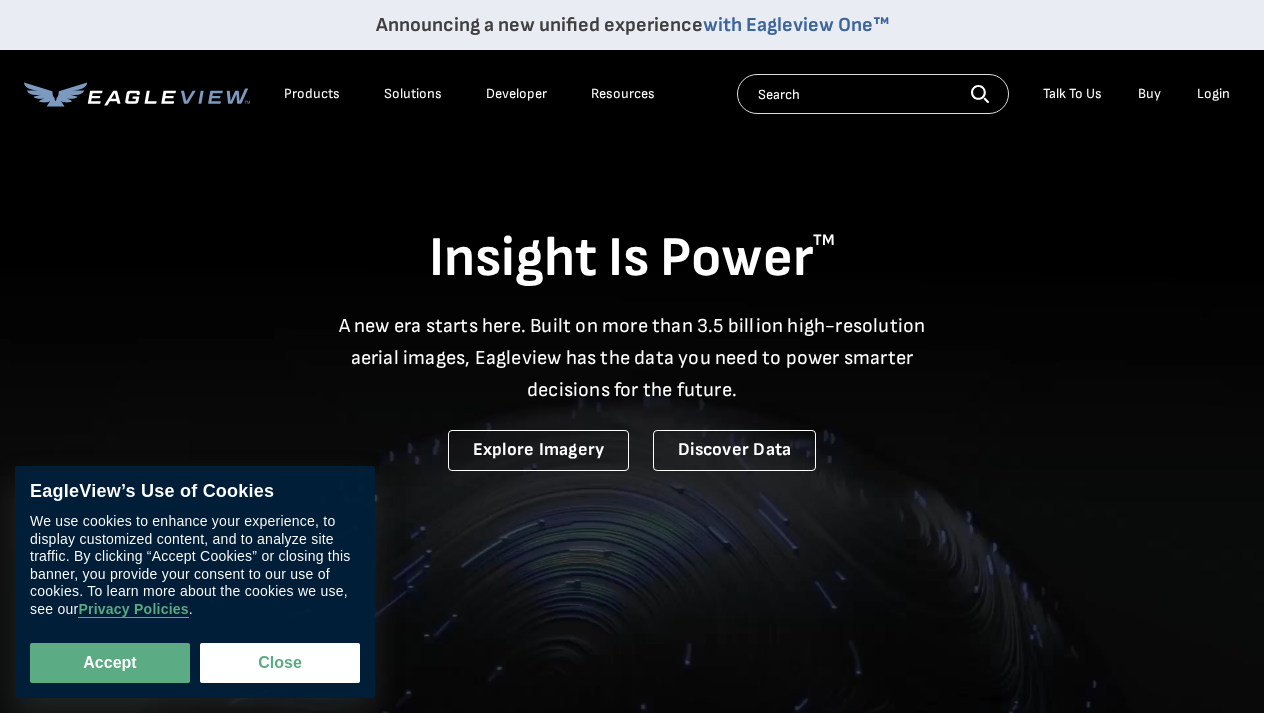 scroll, scrollTop: 0, scrollLeft: 0, axis: both 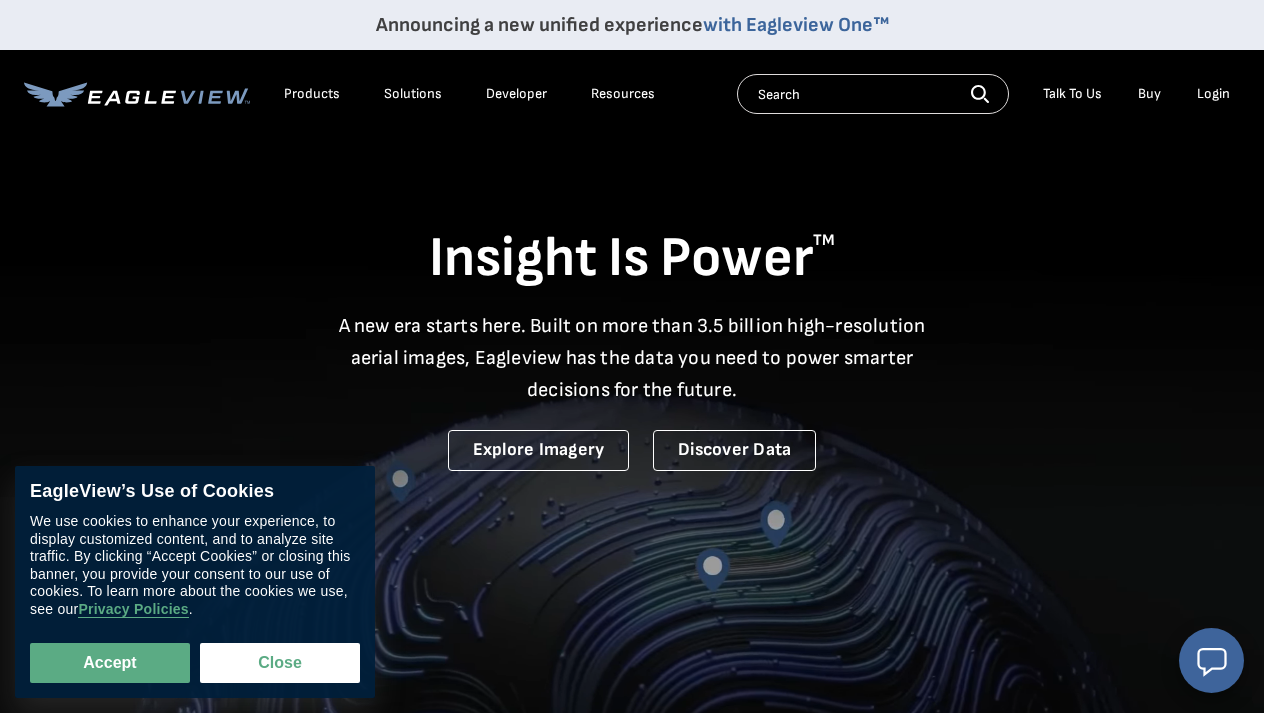 click on "Login" at bounding box center [1213, 94] 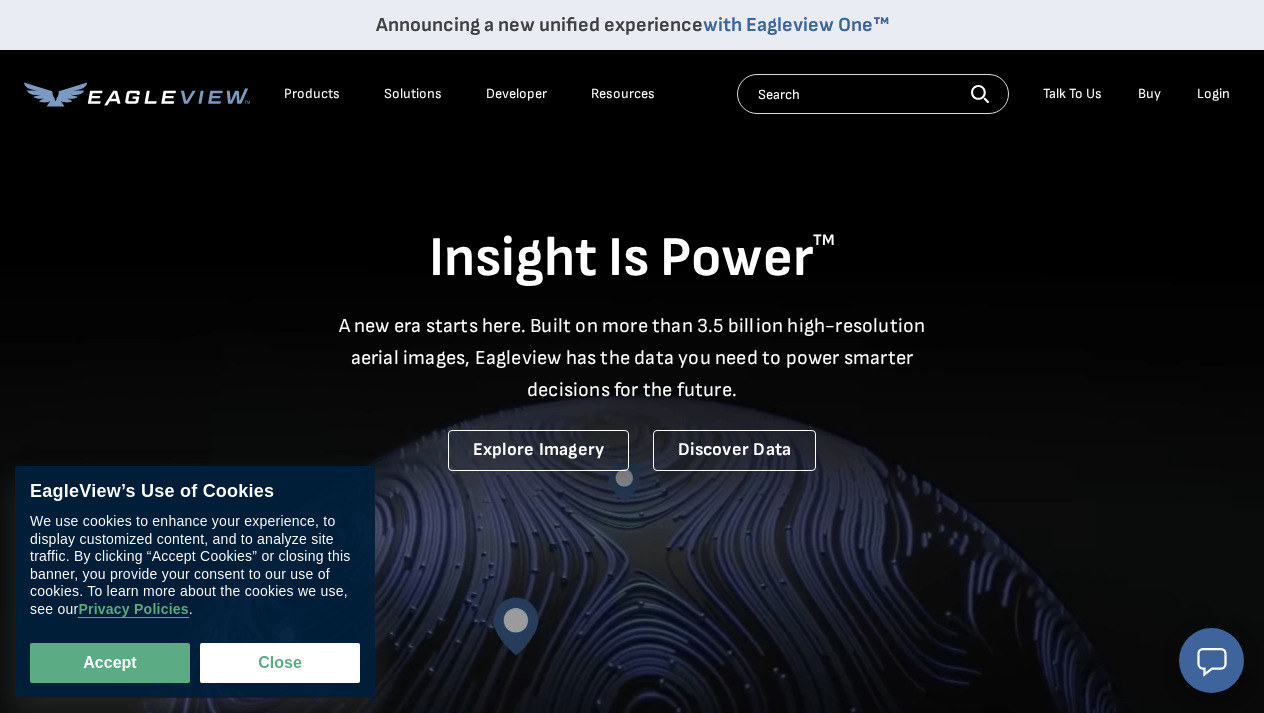click on "Login" at bounding box center (1213, 94) 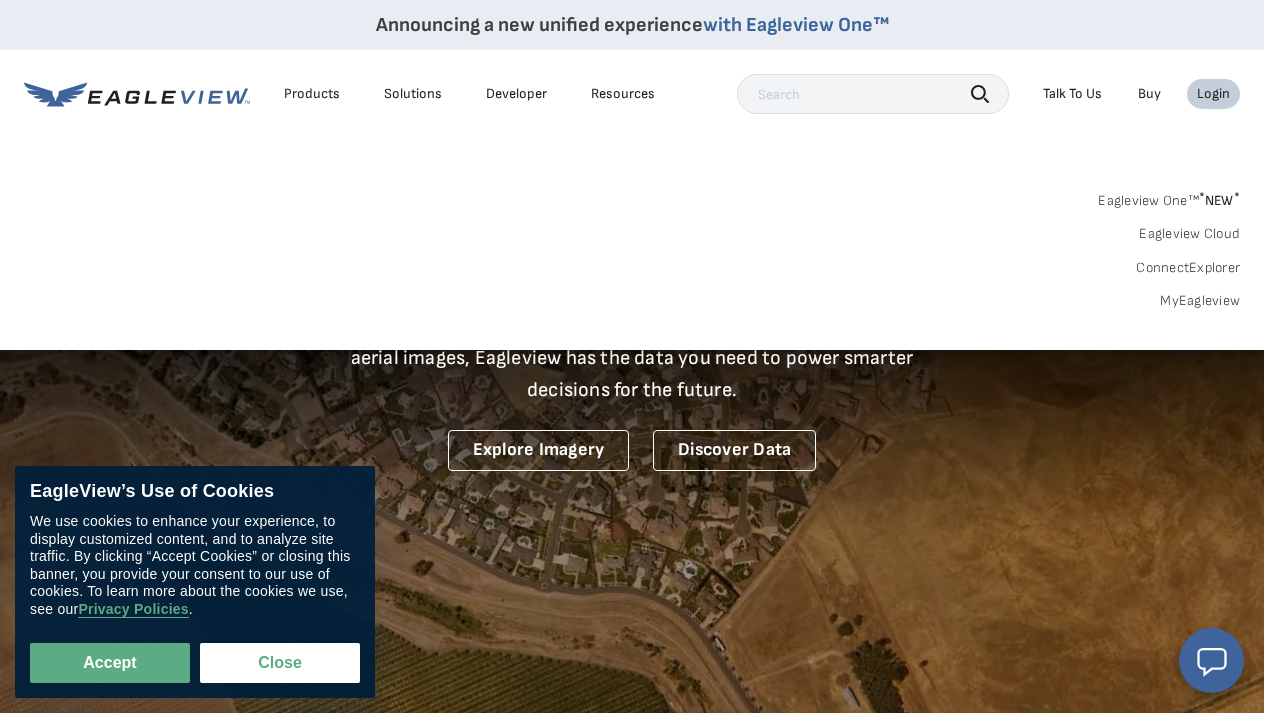 click on "Login" at bounding box center (1213, 94) 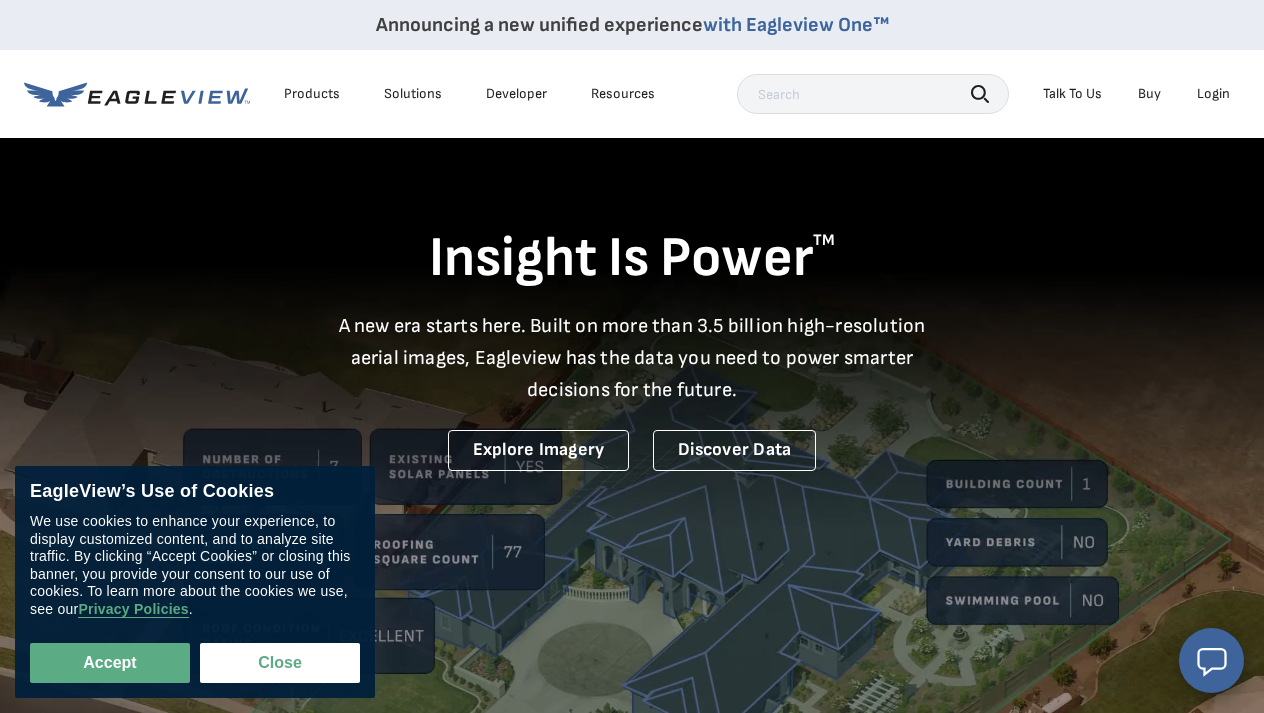 click on "Login" at bounding box center (1213, 94) 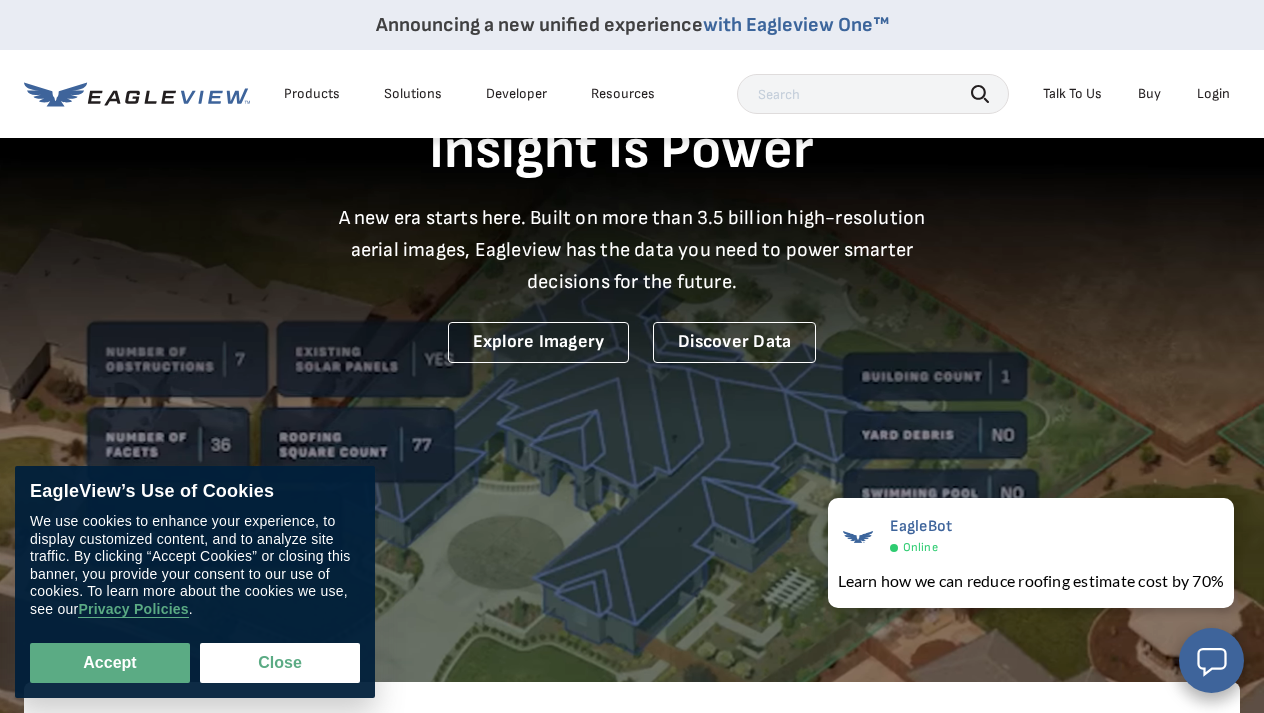 scroll, scrollTop: 109, scrollLeft: 0, axis: vertical 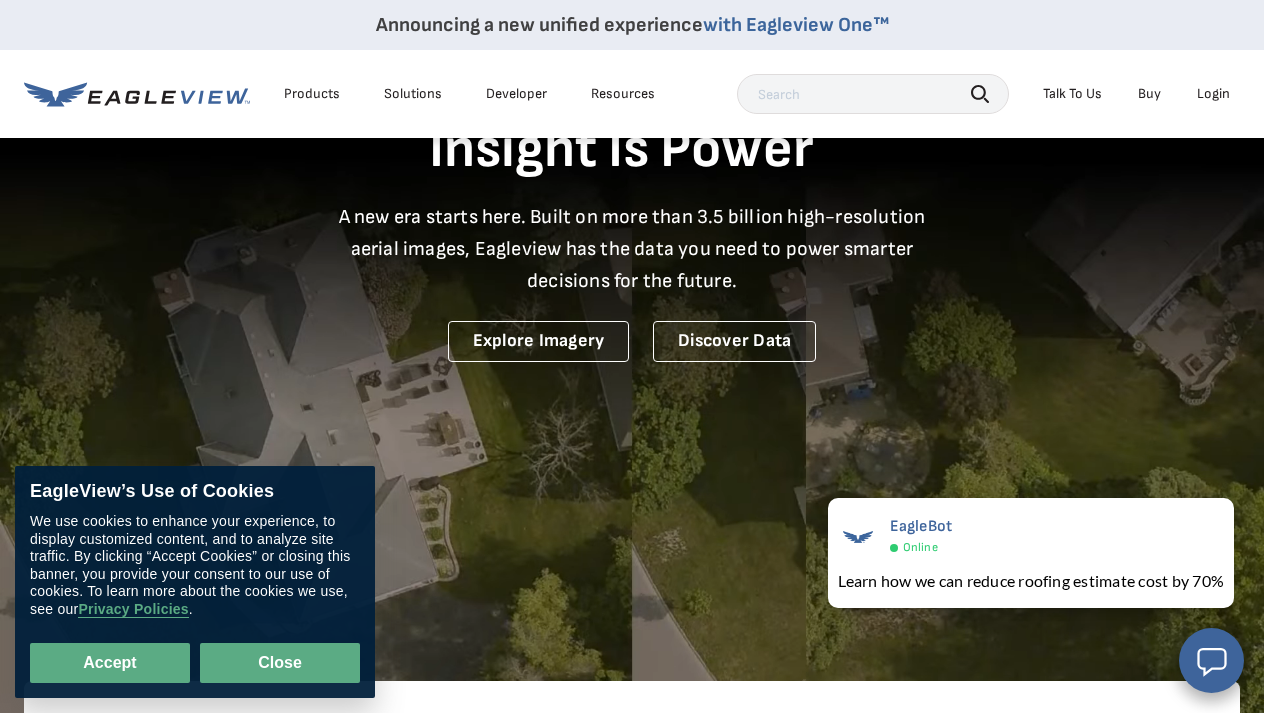 click on "Close" at bounding box center (280, 663) 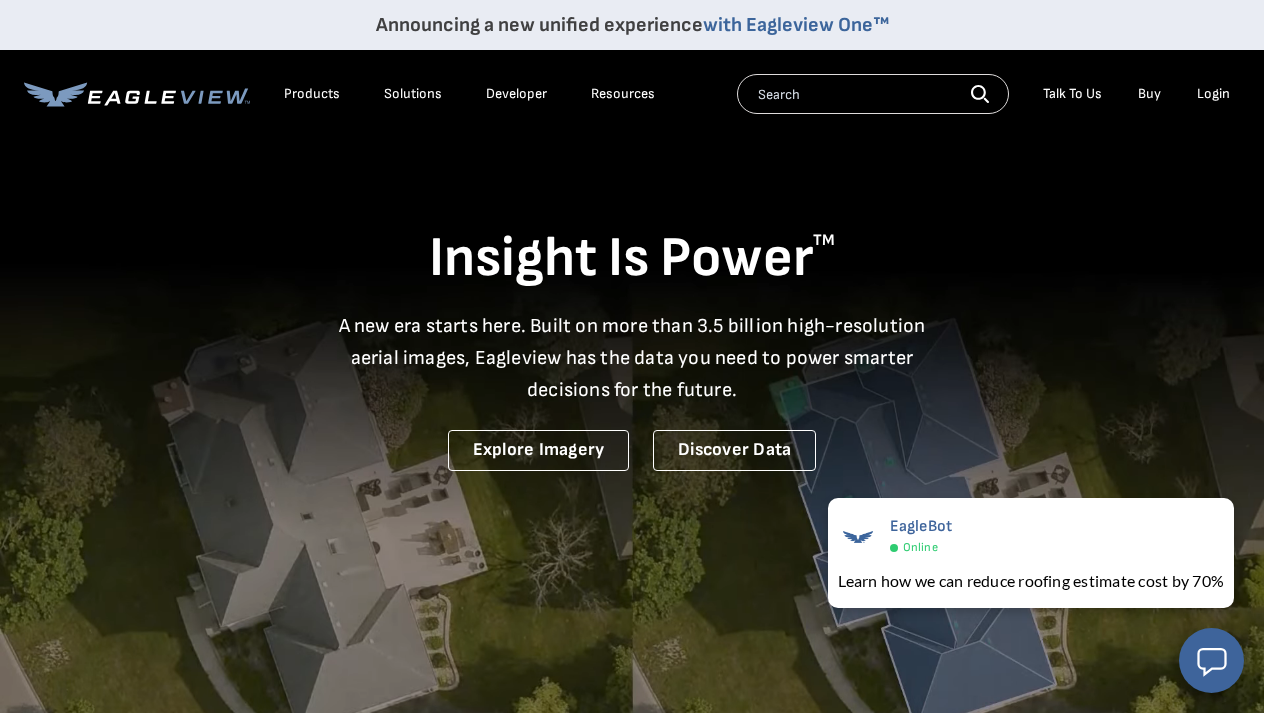 scroll, scrollTop: 0, scrollLeft: 0, axis: both 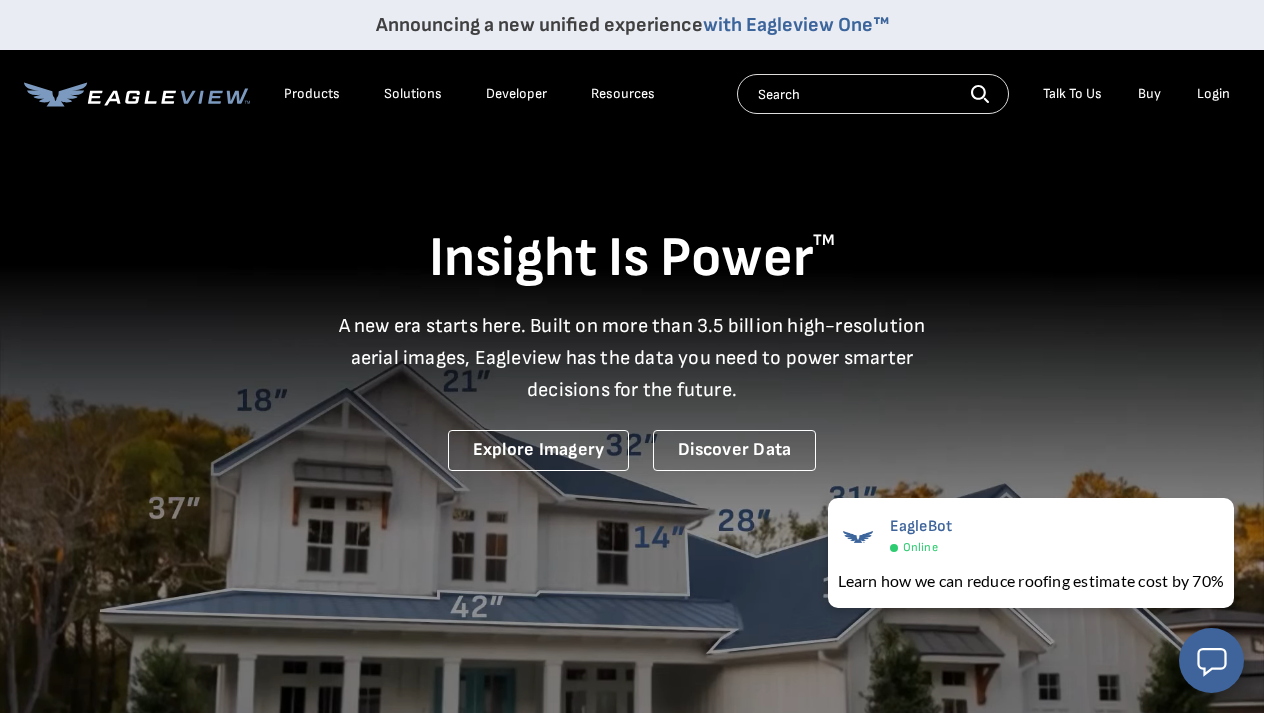 click on "Login" at bounding box center (1213, 94) 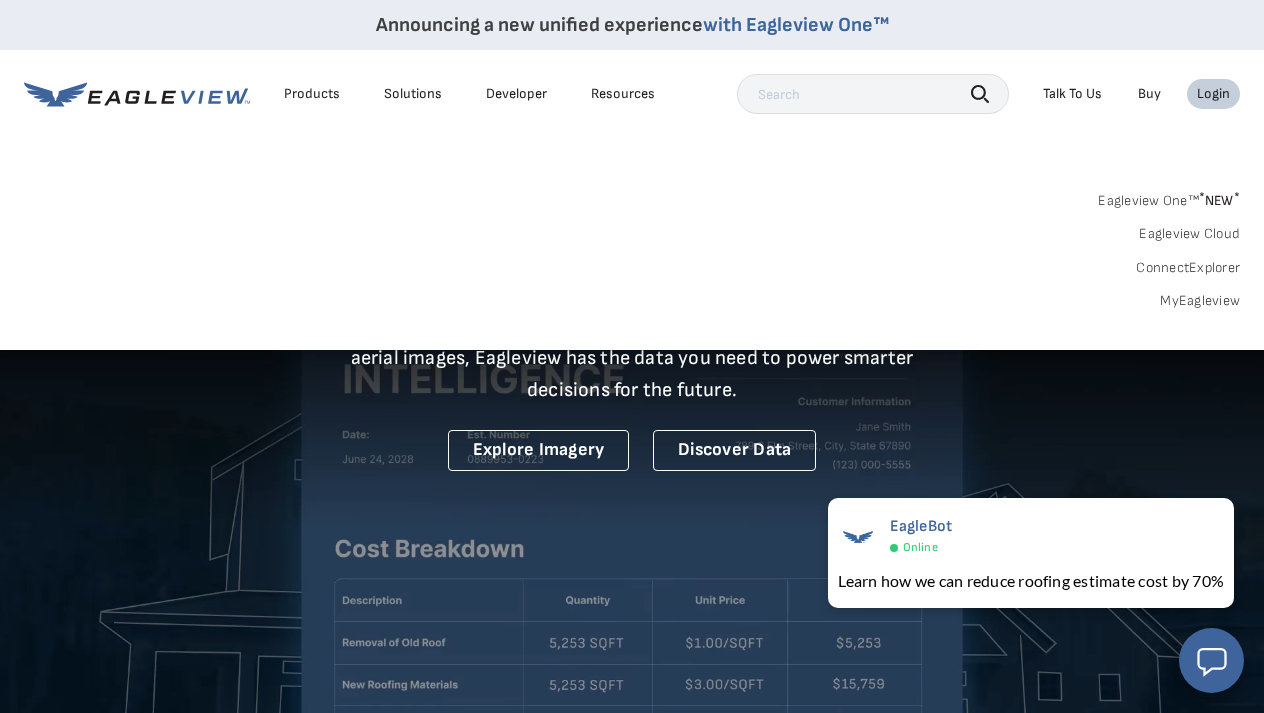 click on "Login" at bounding box center [1213, 94] 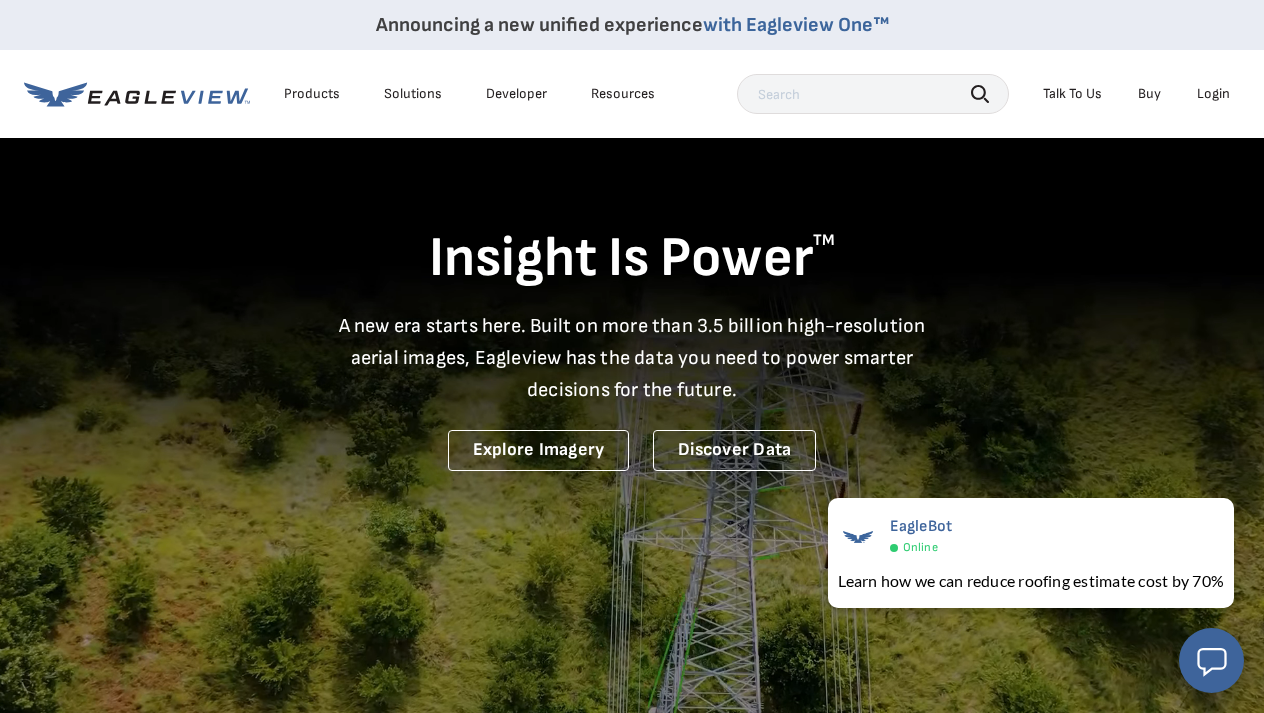 click on "Login" at bounding box center (1213, 94) 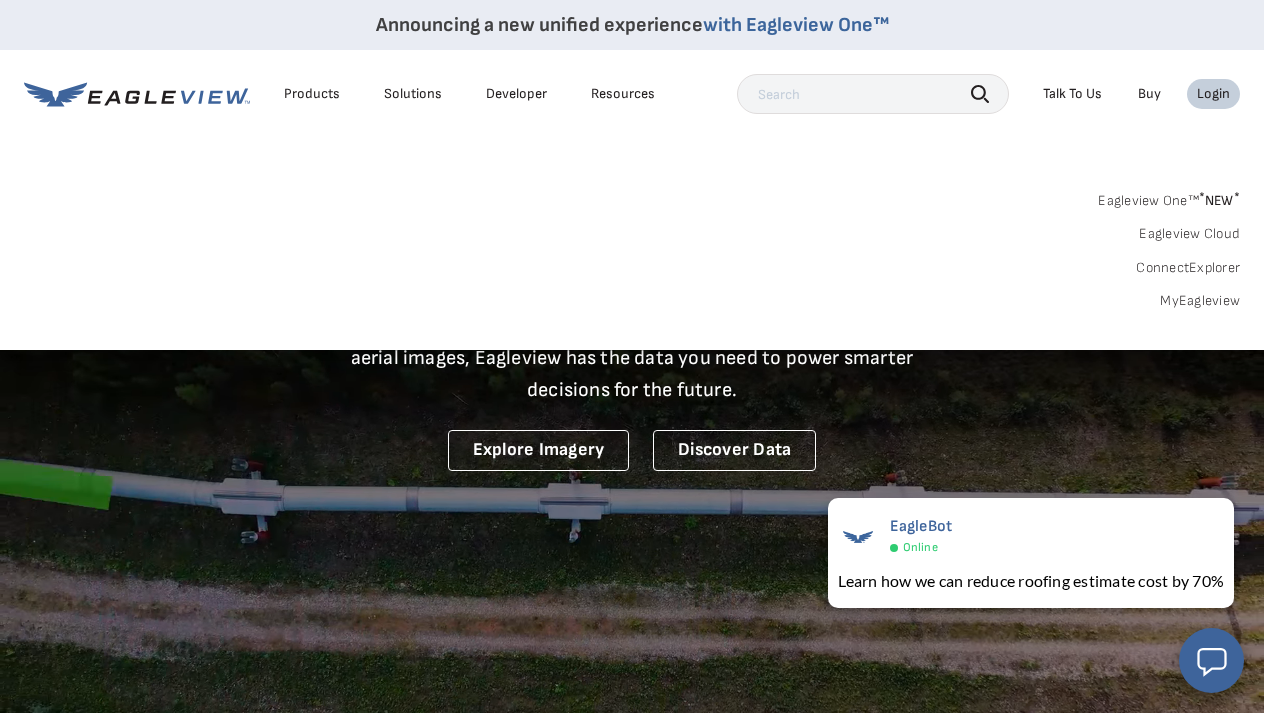 click on "* NEW *" at bounding box center [1219, 200] 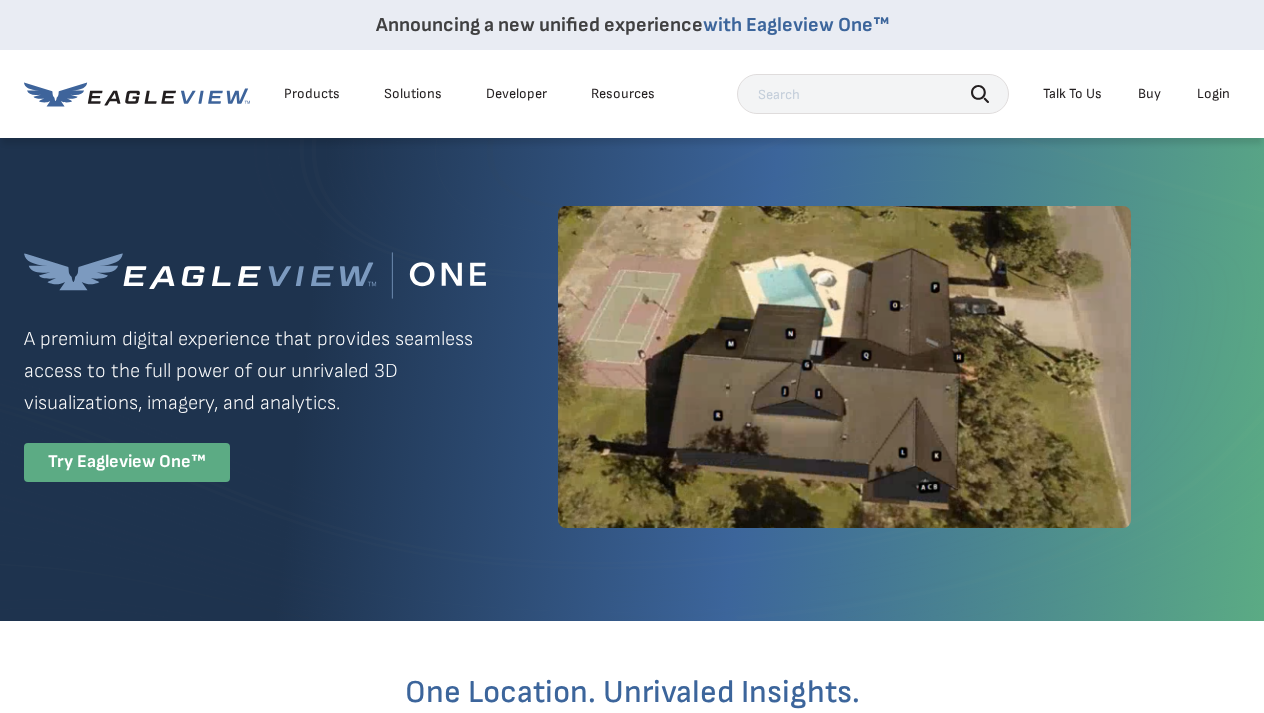 scroll, scrollTop: 0, scrollLeft: 0, axis: both 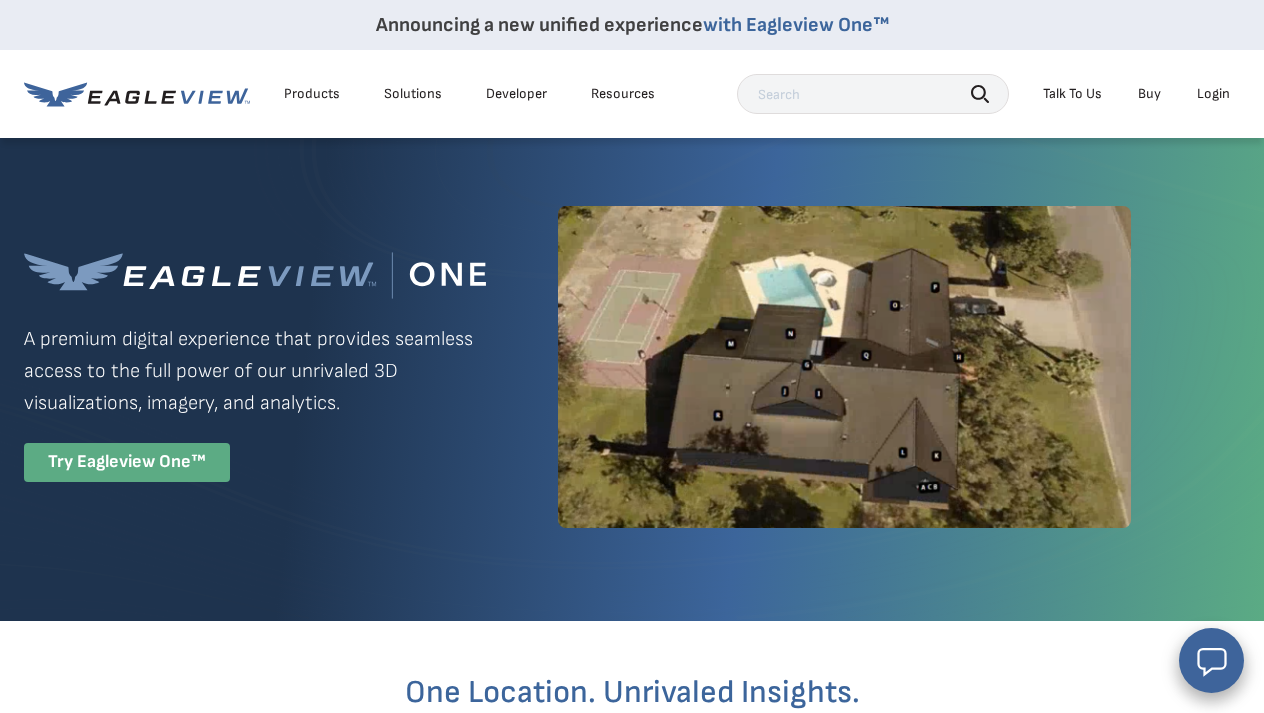 click on "Login" at bounding box center [1213, 94] 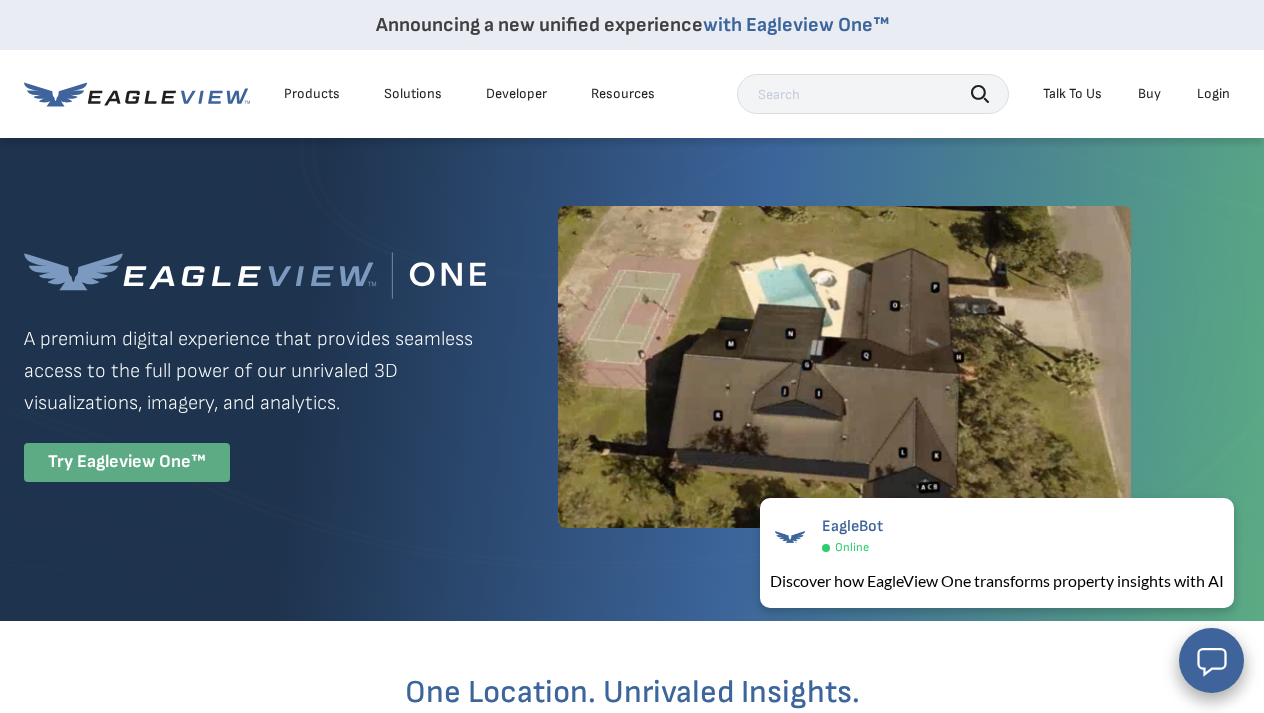 click on "Login" at bounding box center (1213, 94) 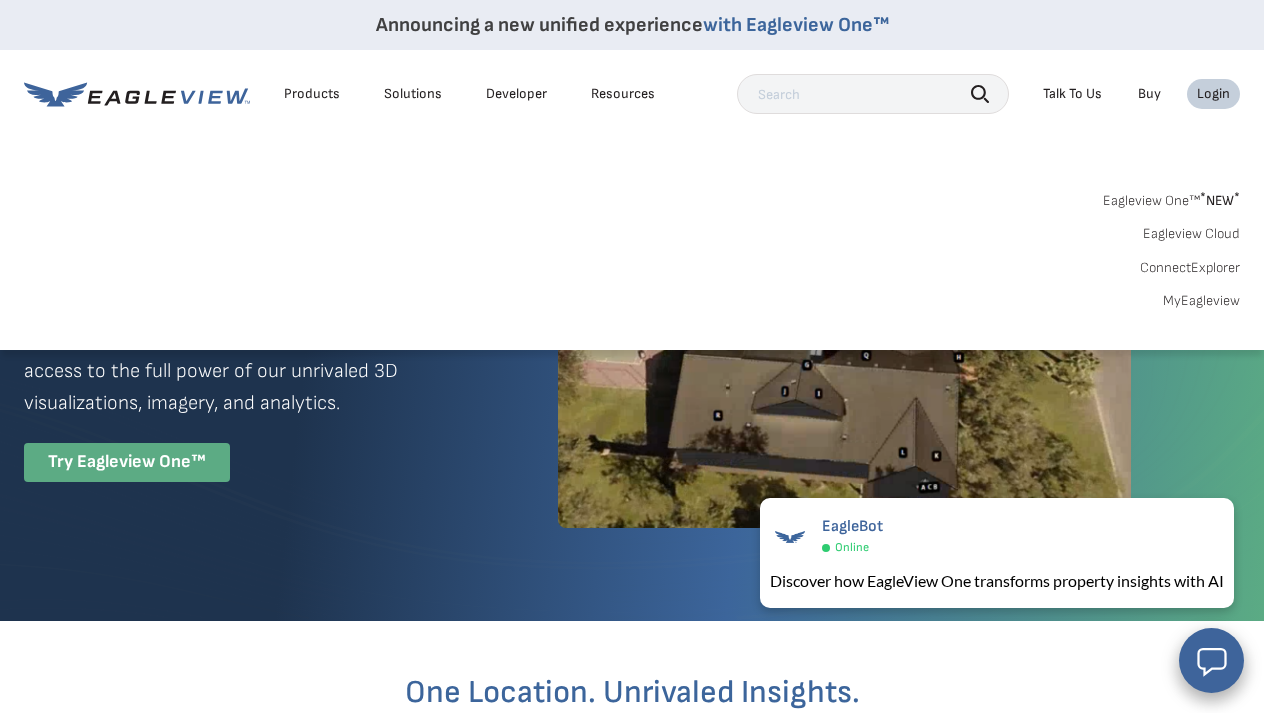 click on "MyEagleview" at bounding box center [1201, 301] 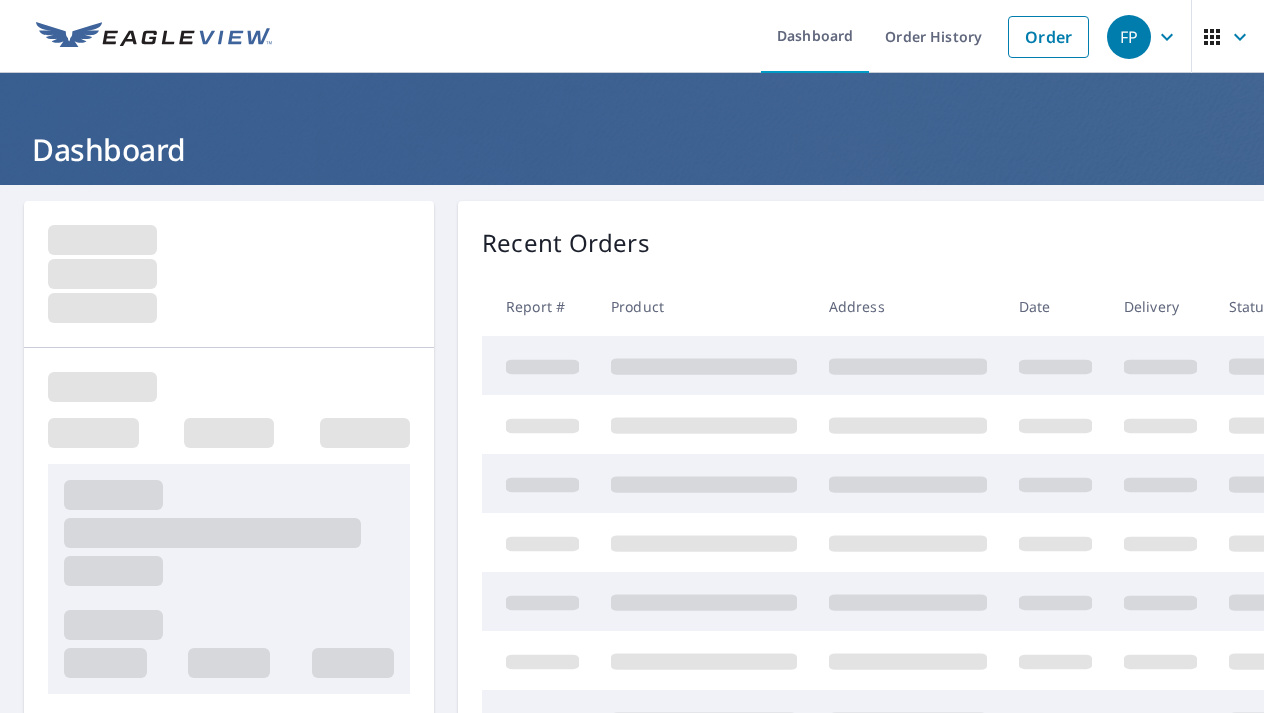 scroll, scrollTop: 0, scrollLeft: 0, axis: both 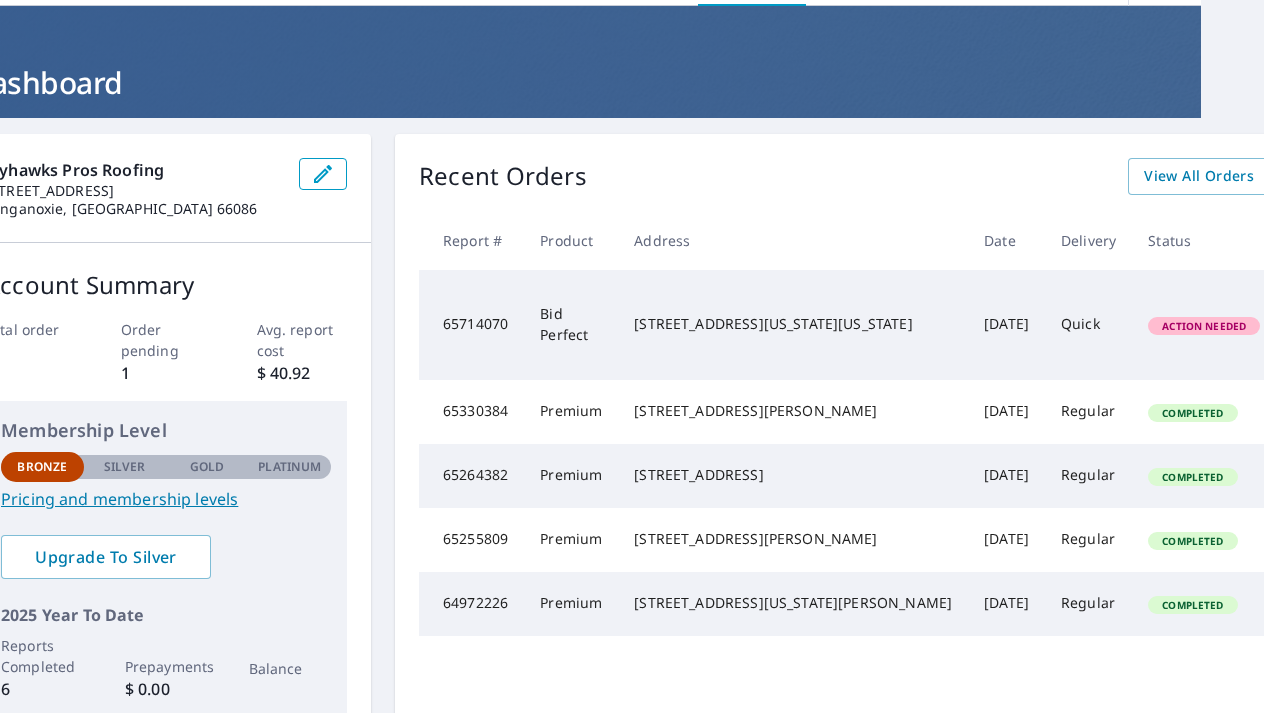 click on "Start New Order" at bounding box center [1359, 176] 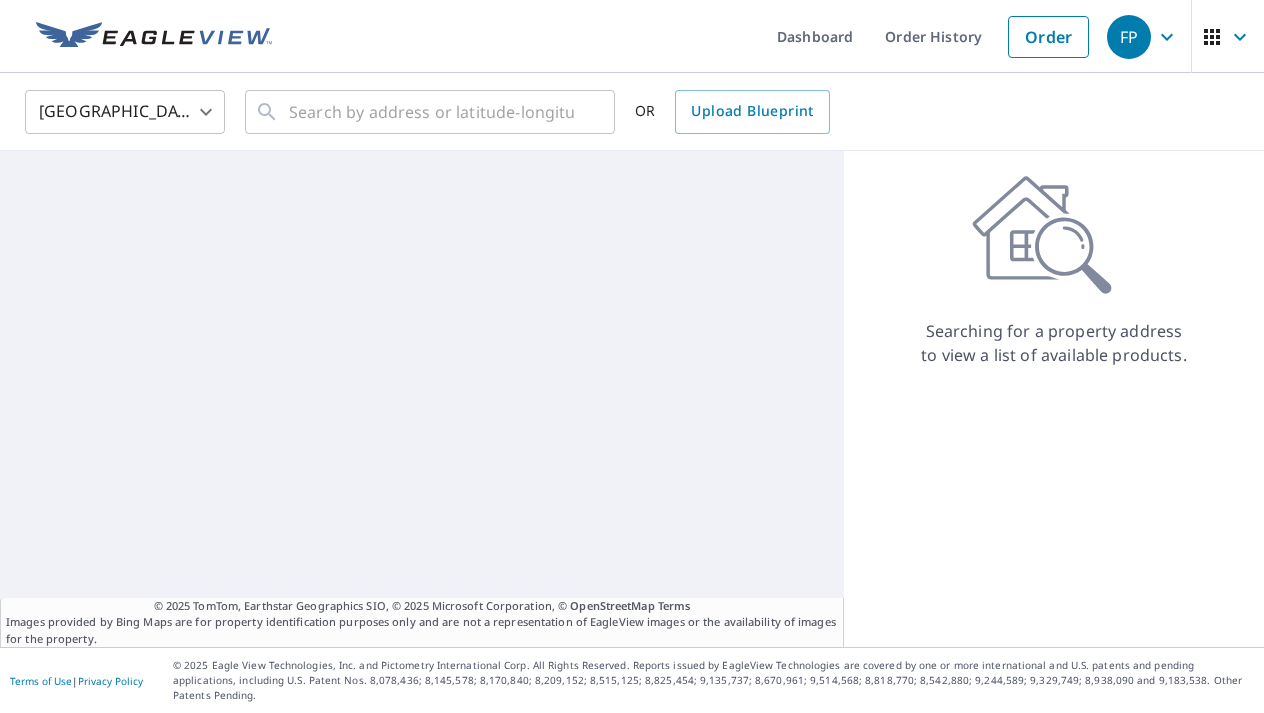 scroll, scrollTop: 0, scrollLeft: 0, axis: both 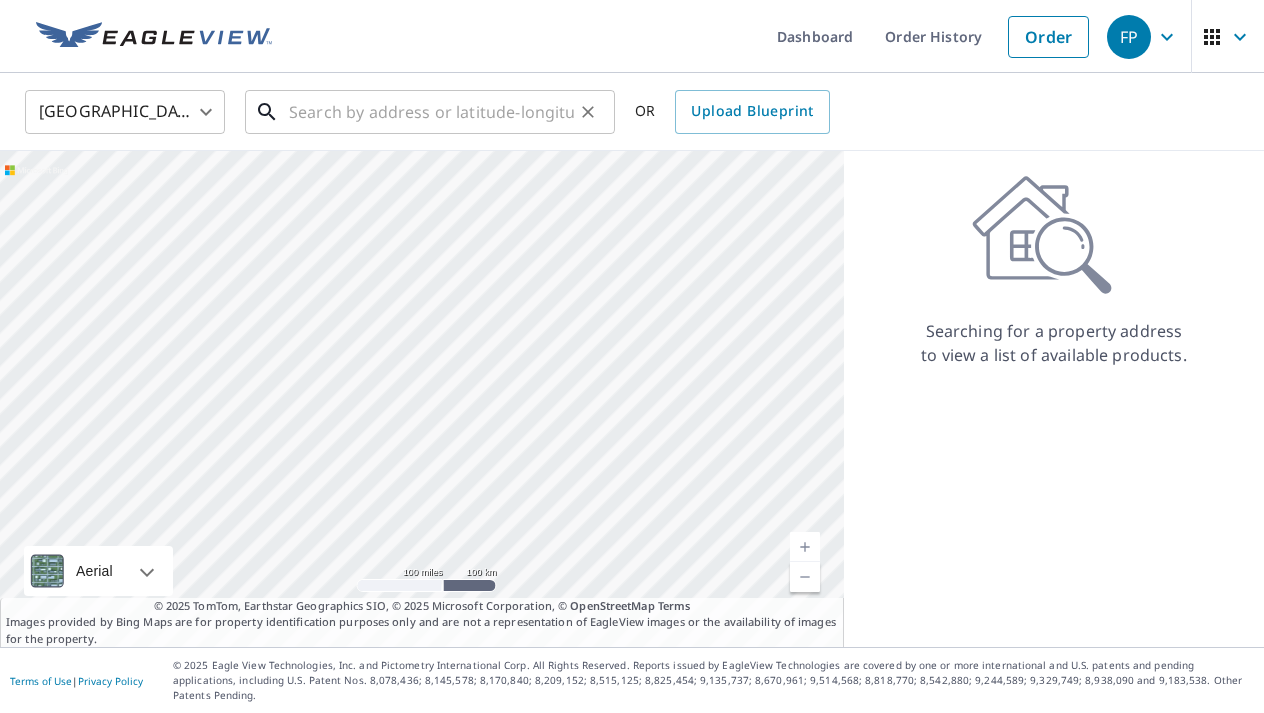 click at bounding box center (431, 112) 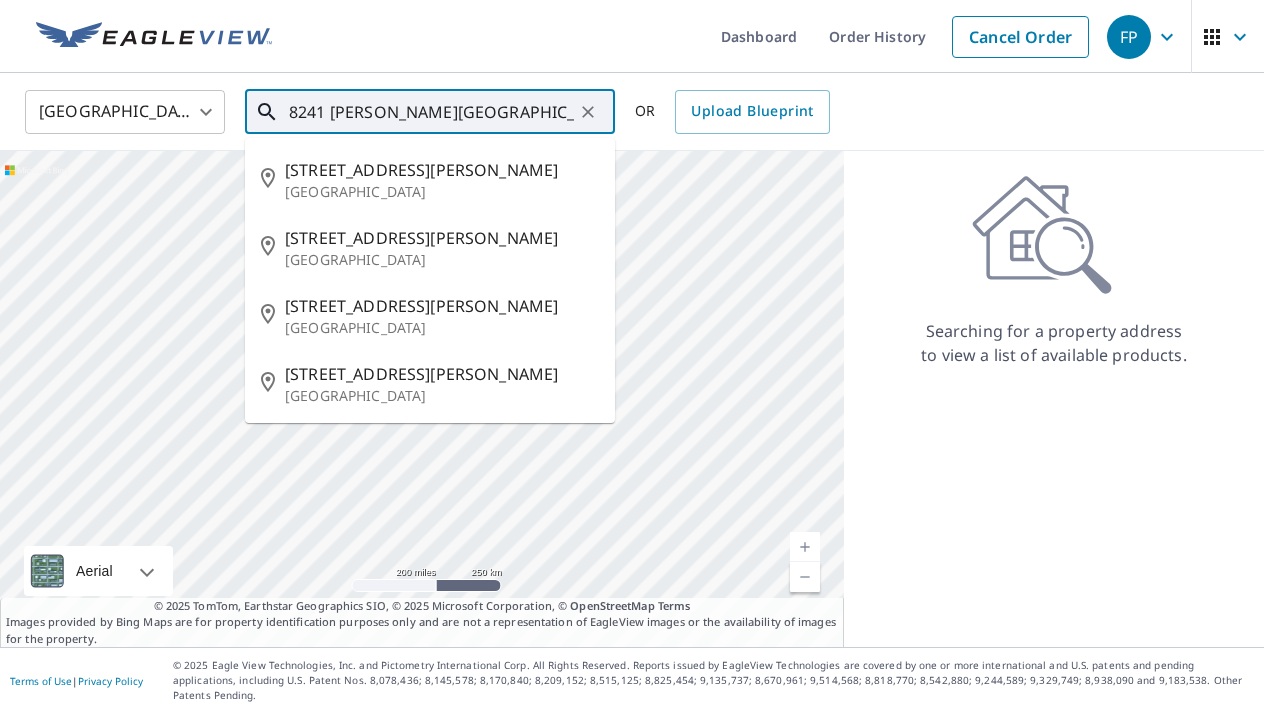 type on "8241 riley overland park ks 66204" 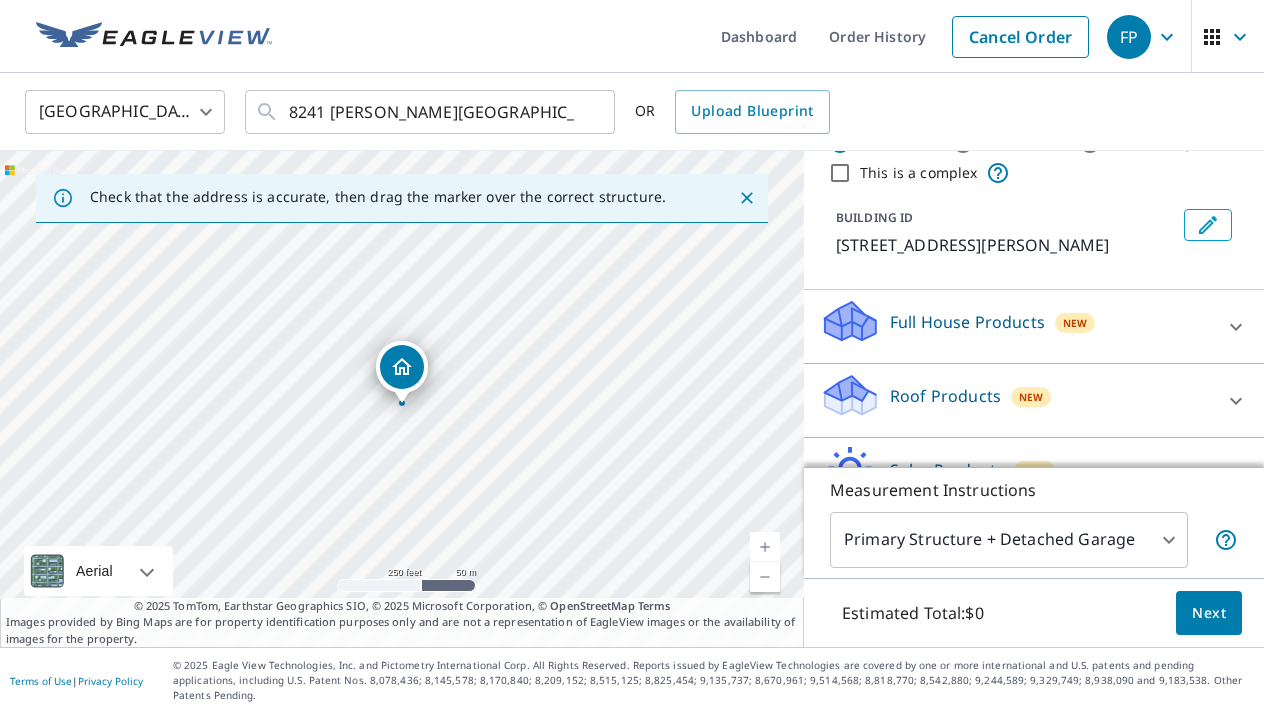 scroll, scrollTop: 74, scrollLeft: 0, axis: vertical 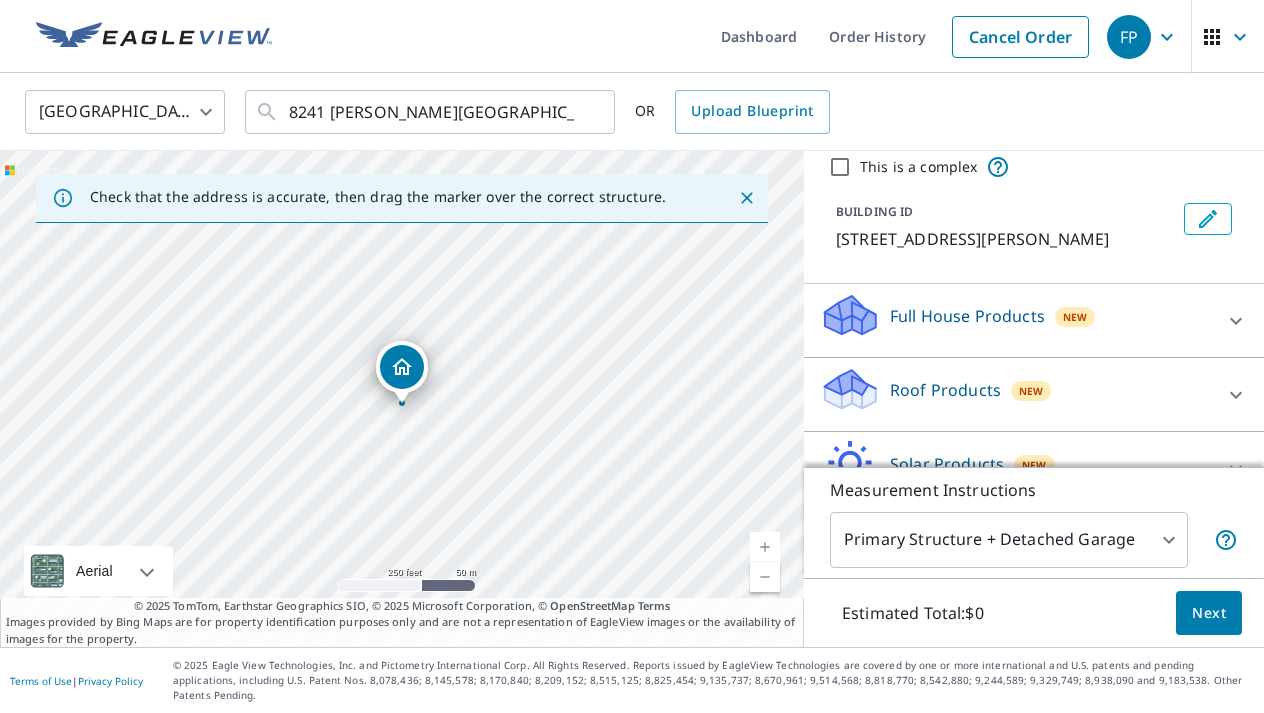 click on "Full House Products New" at bounding box center (1016, 320) 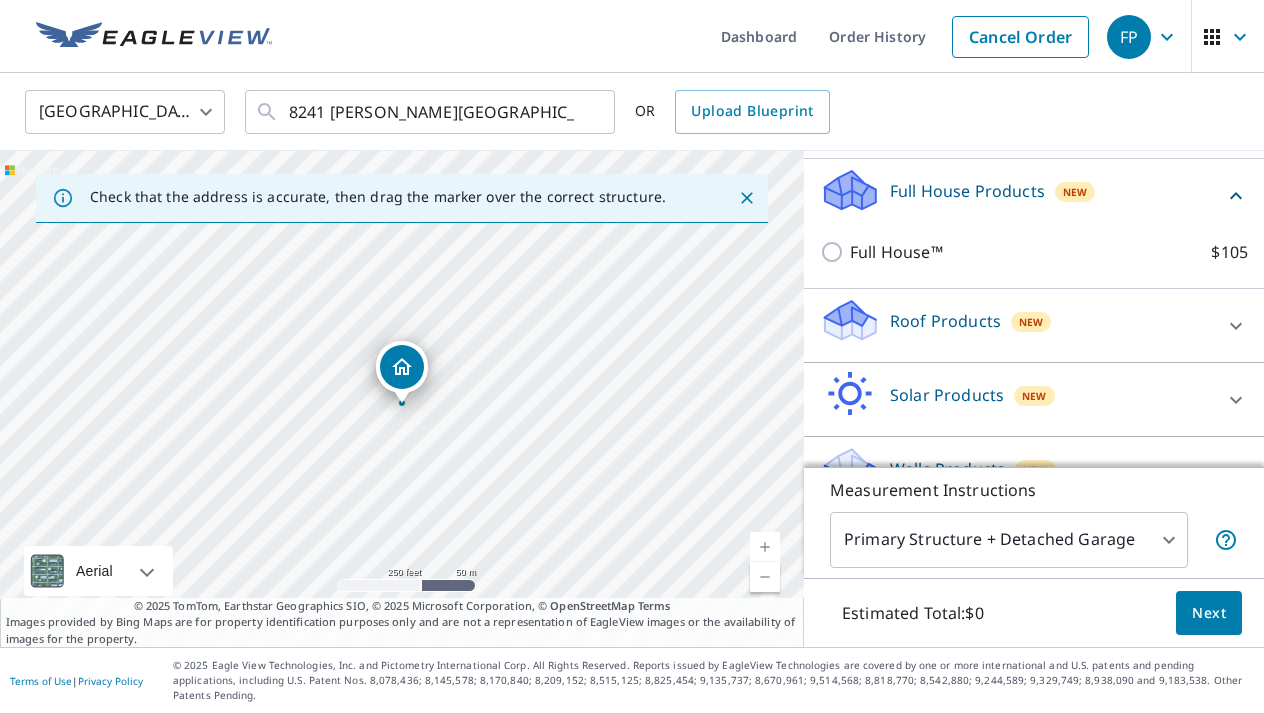 scroll, scrollTop: 207, scrollLeft: 0, axis: vertical 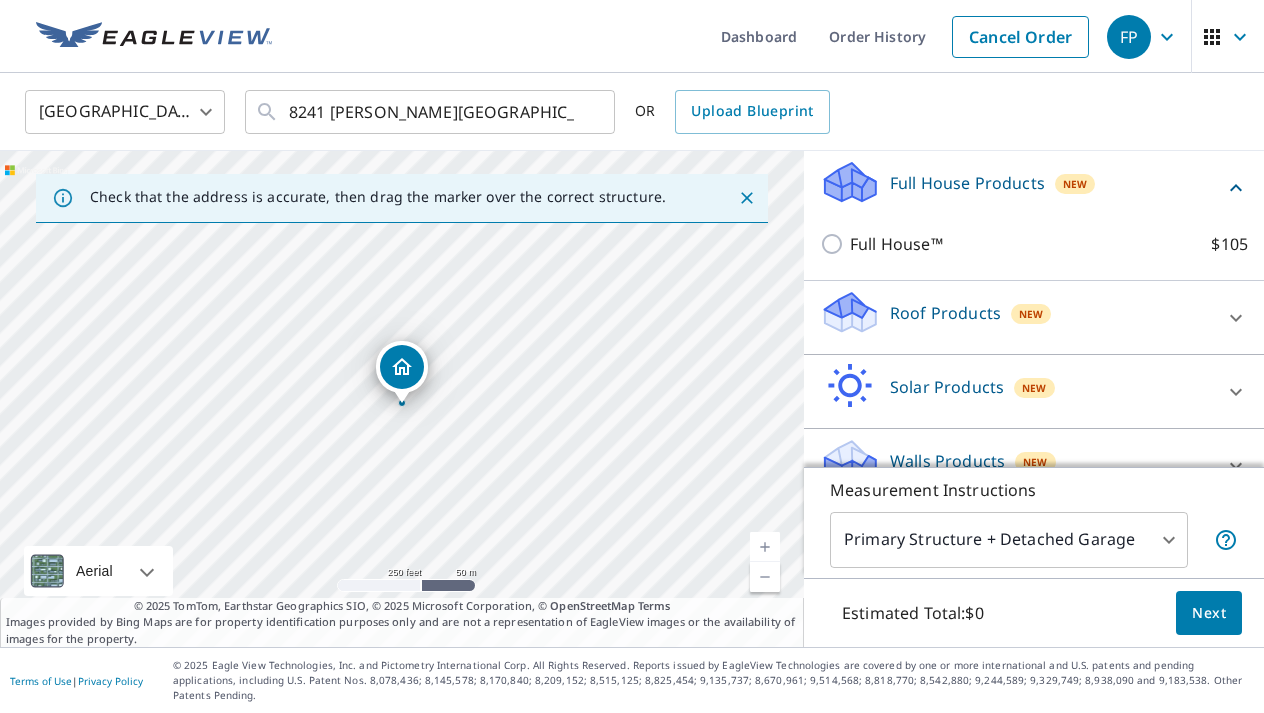 click on "Roof Products New" at bounding box center [1016, 317] 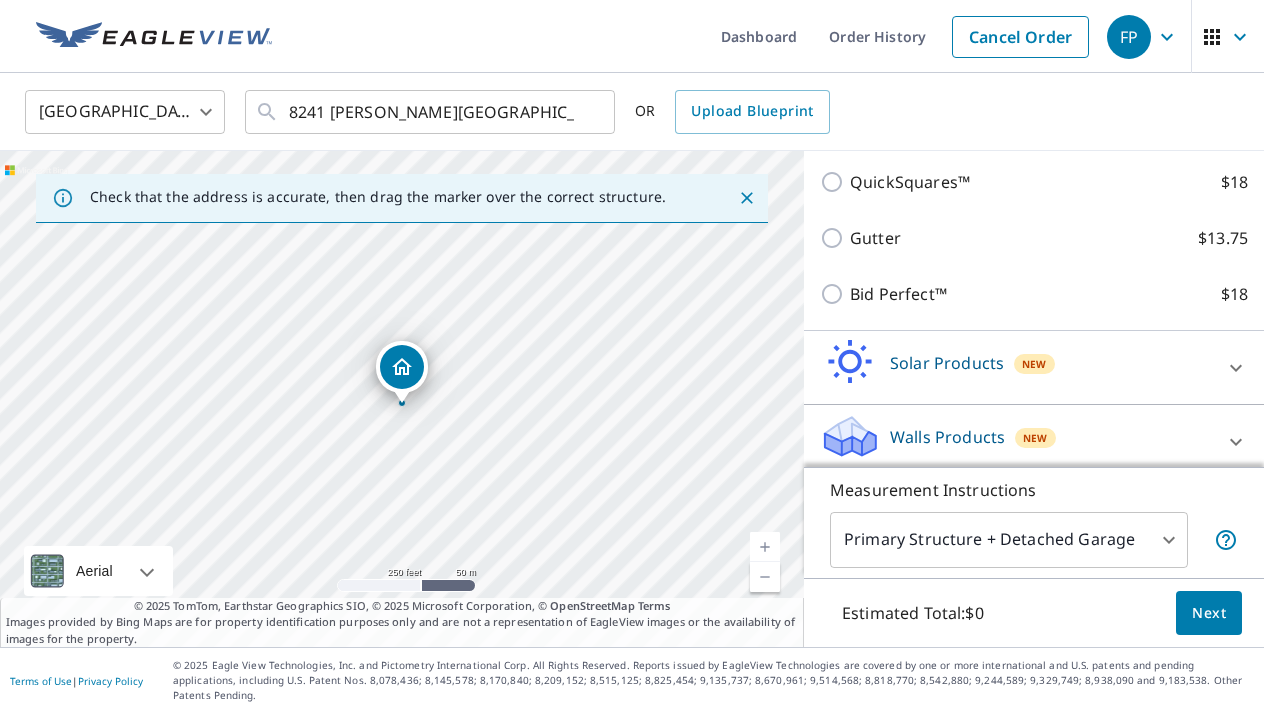 scroll, scrollTop: 452, scrollLeft: 0, axis: vertical 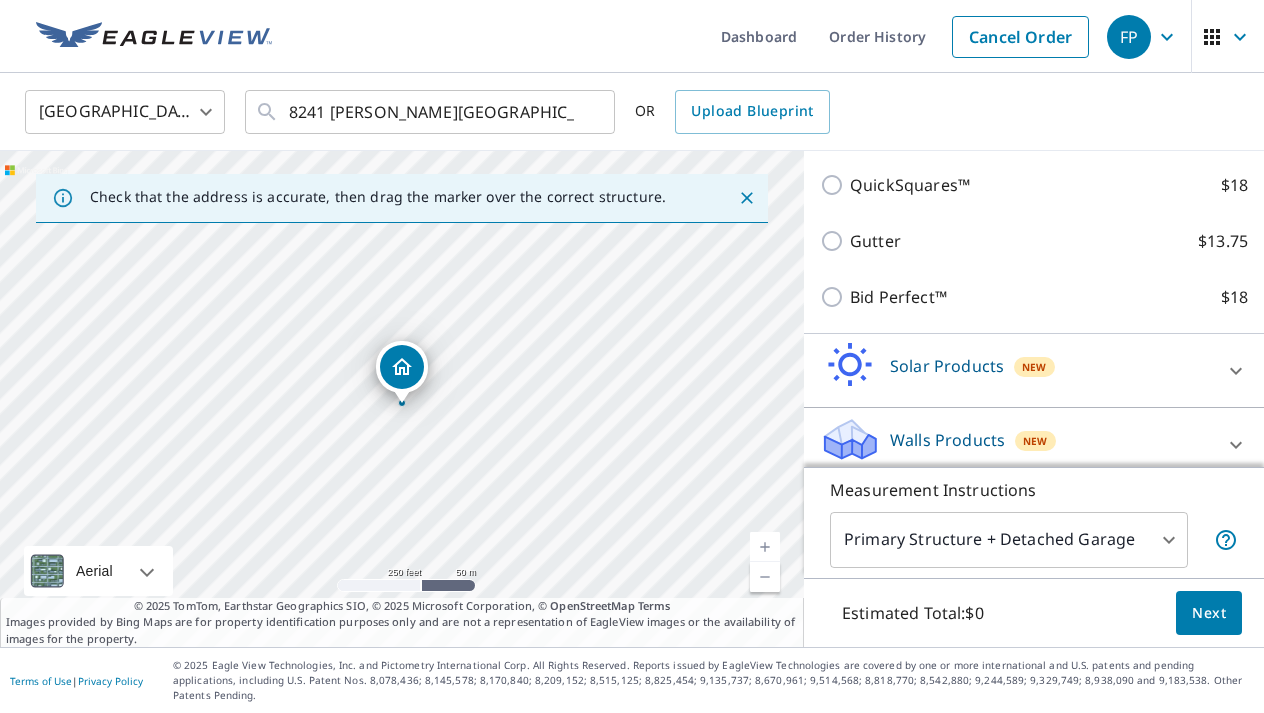 click on "Walls Products New" at bounding box center [1016, 444] 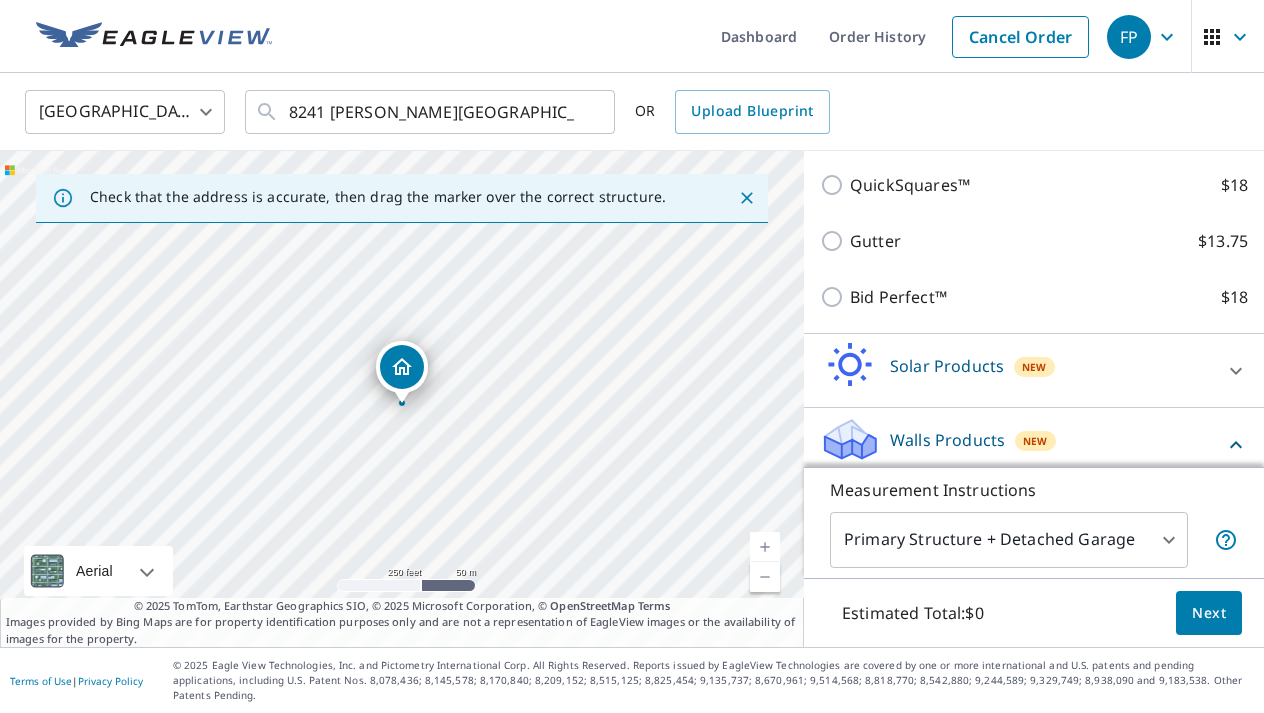 click 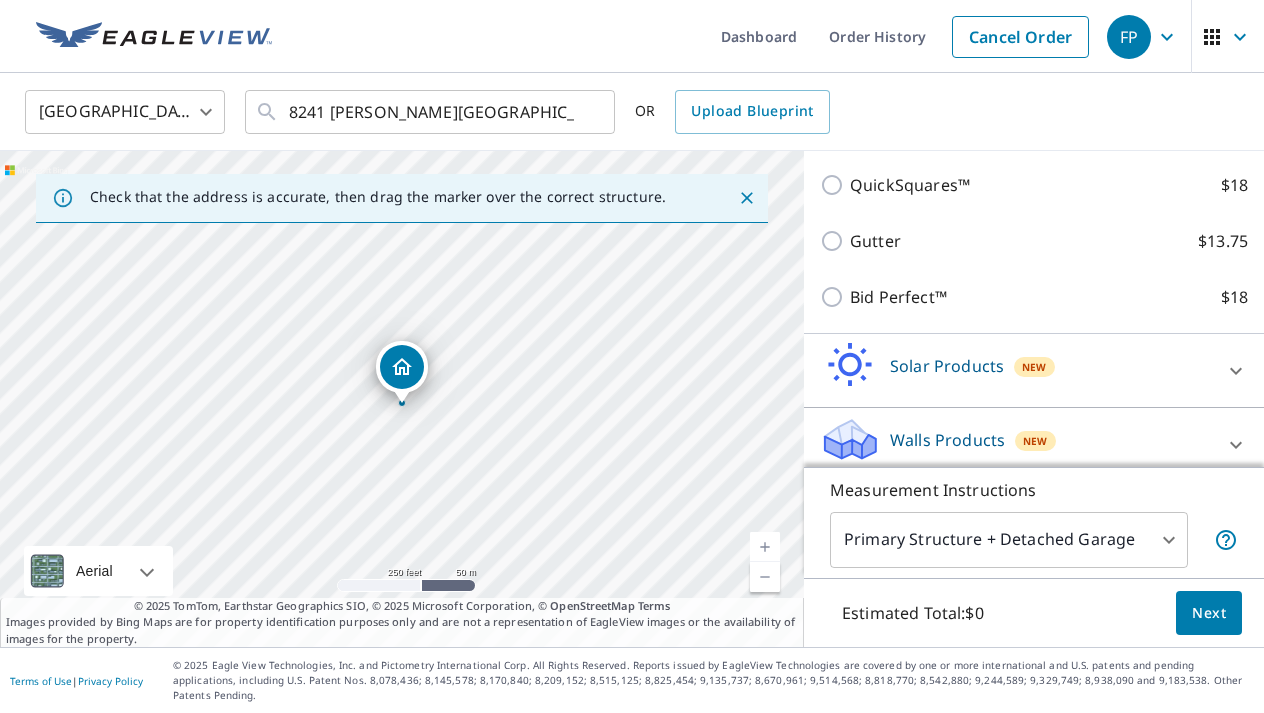 click 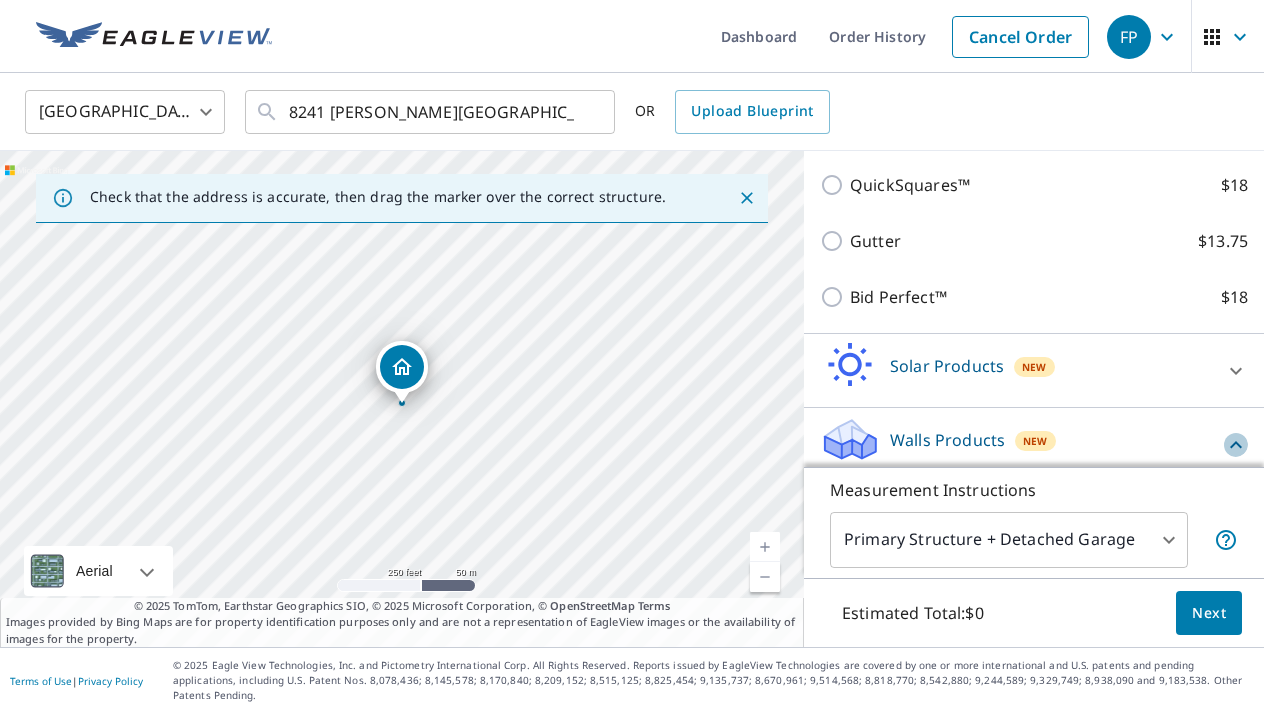 click 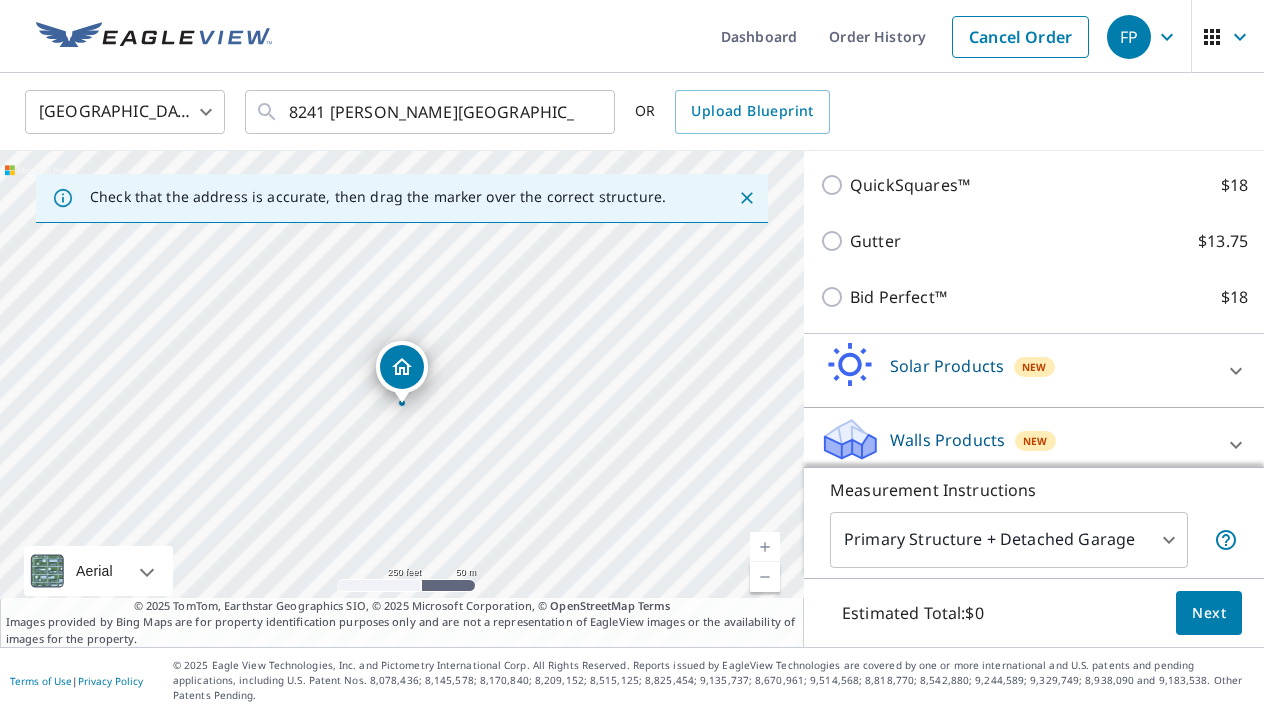 scroll, scrollTop: 0, scrollLeft: 0, axis: both 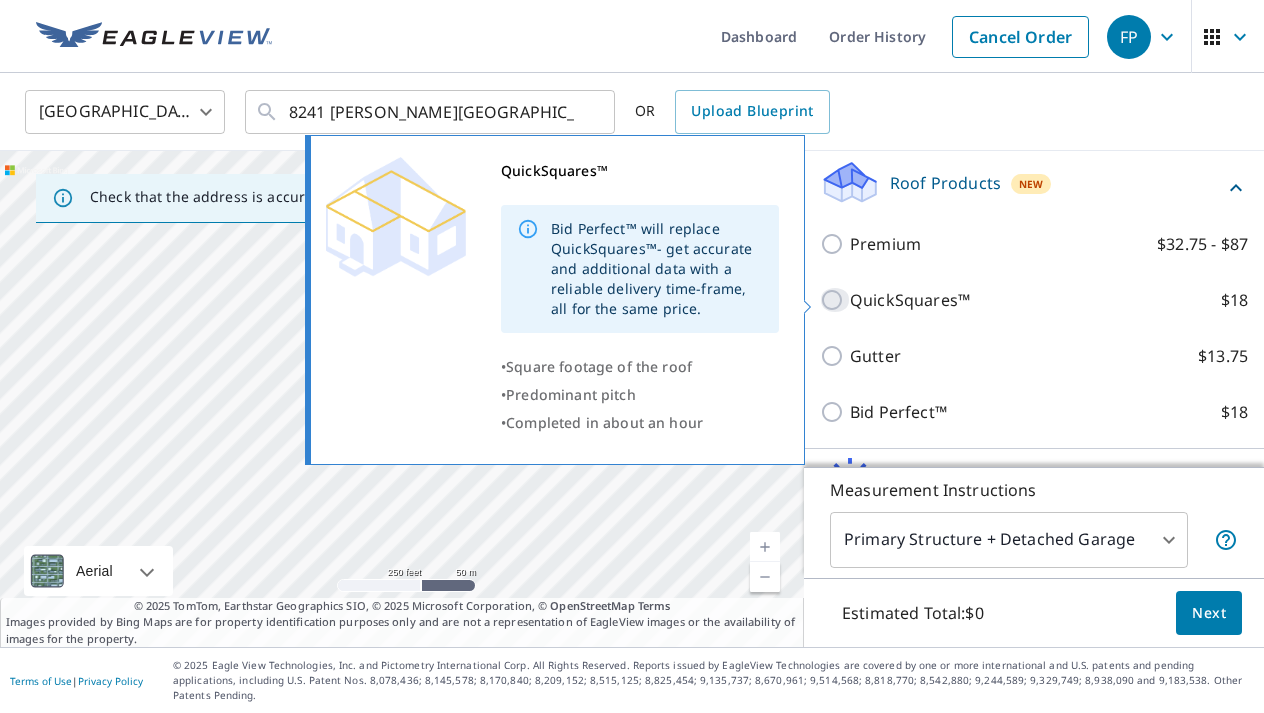 click on "QuickSquares™ $18" at bounding box center [835, 300] 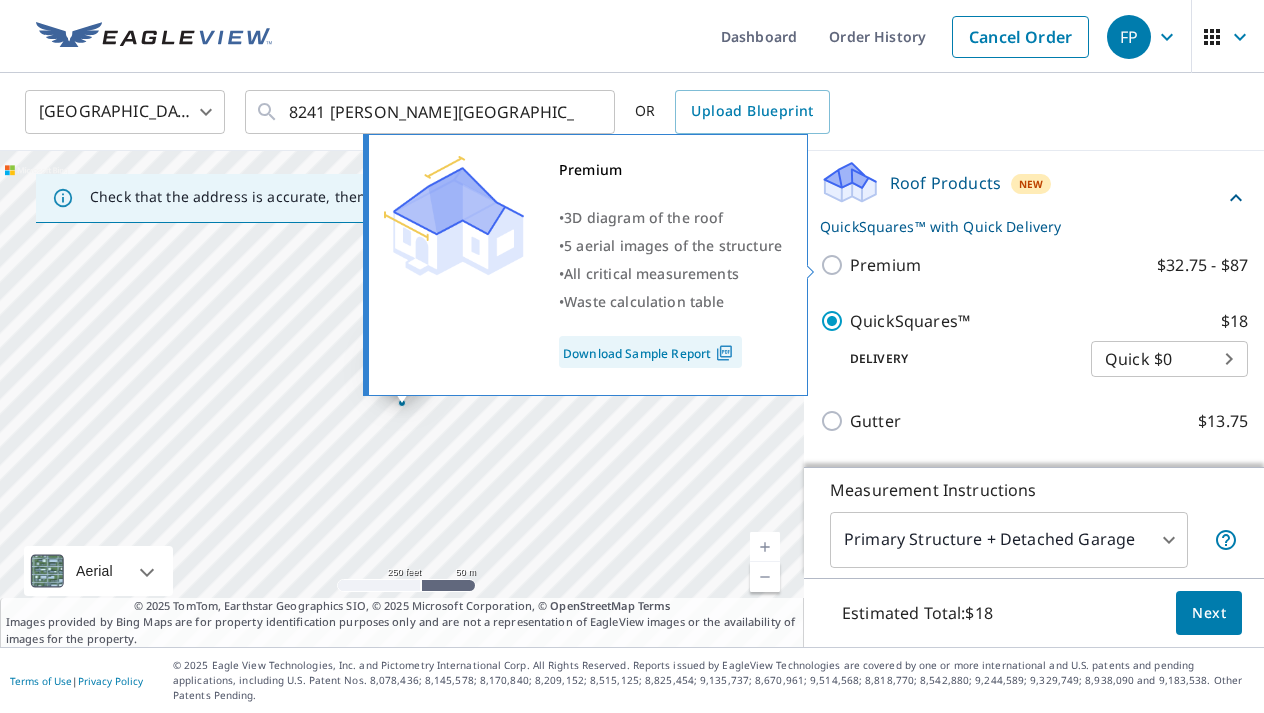 click on "Premium $32.75 - $87" at bounding box center [835, 265] 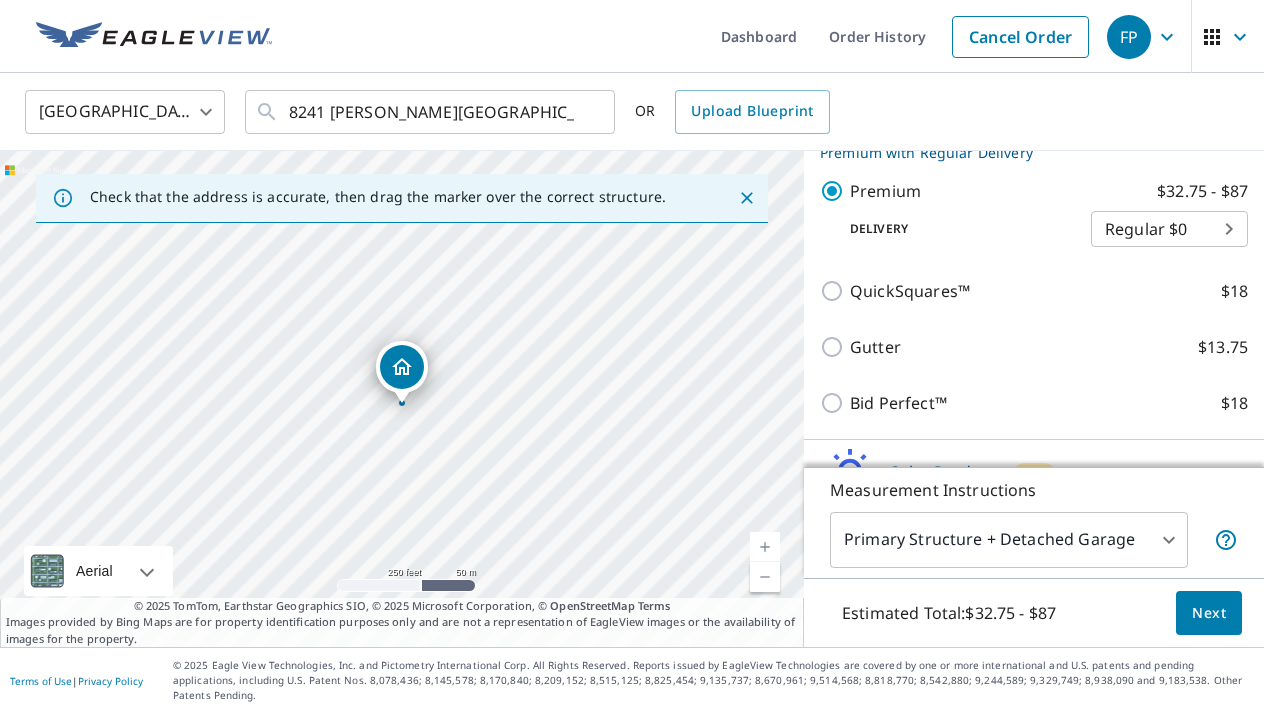 scroll, scrollTop: 422, scrollLeft: 0, axis: vertical 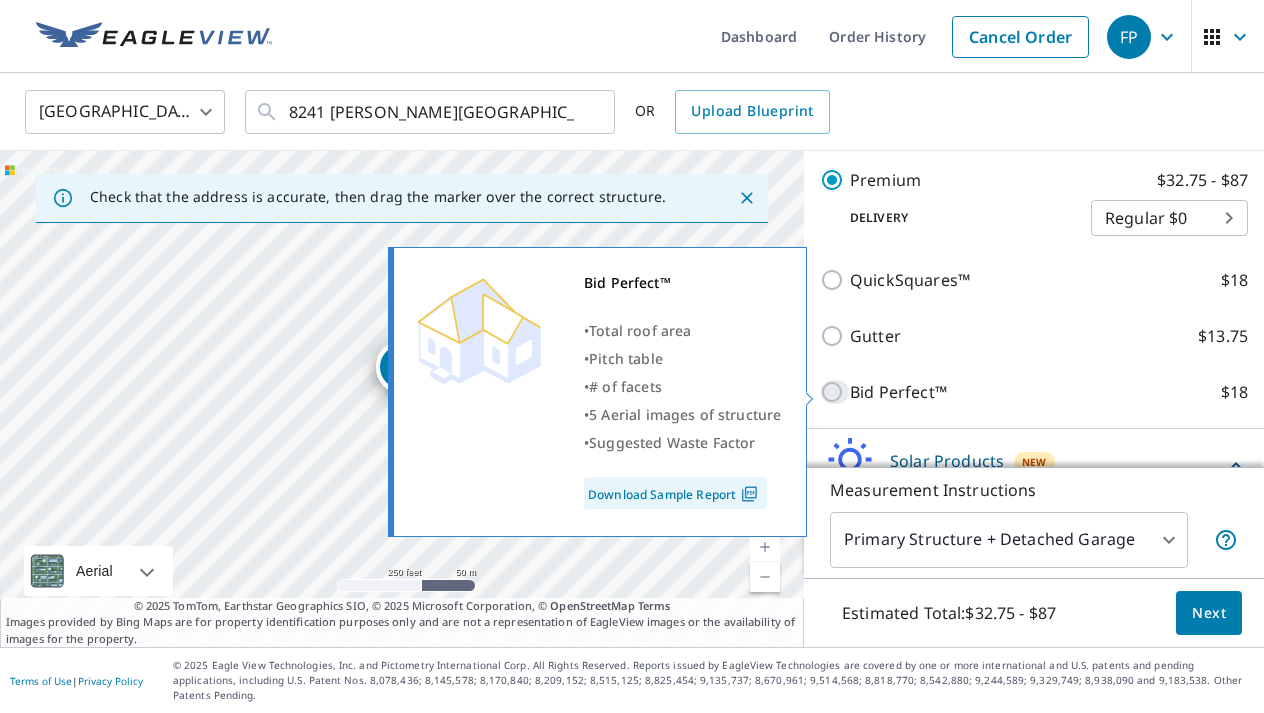 click on "Bid Perfect™ $18" at bounding box center [835, 392] 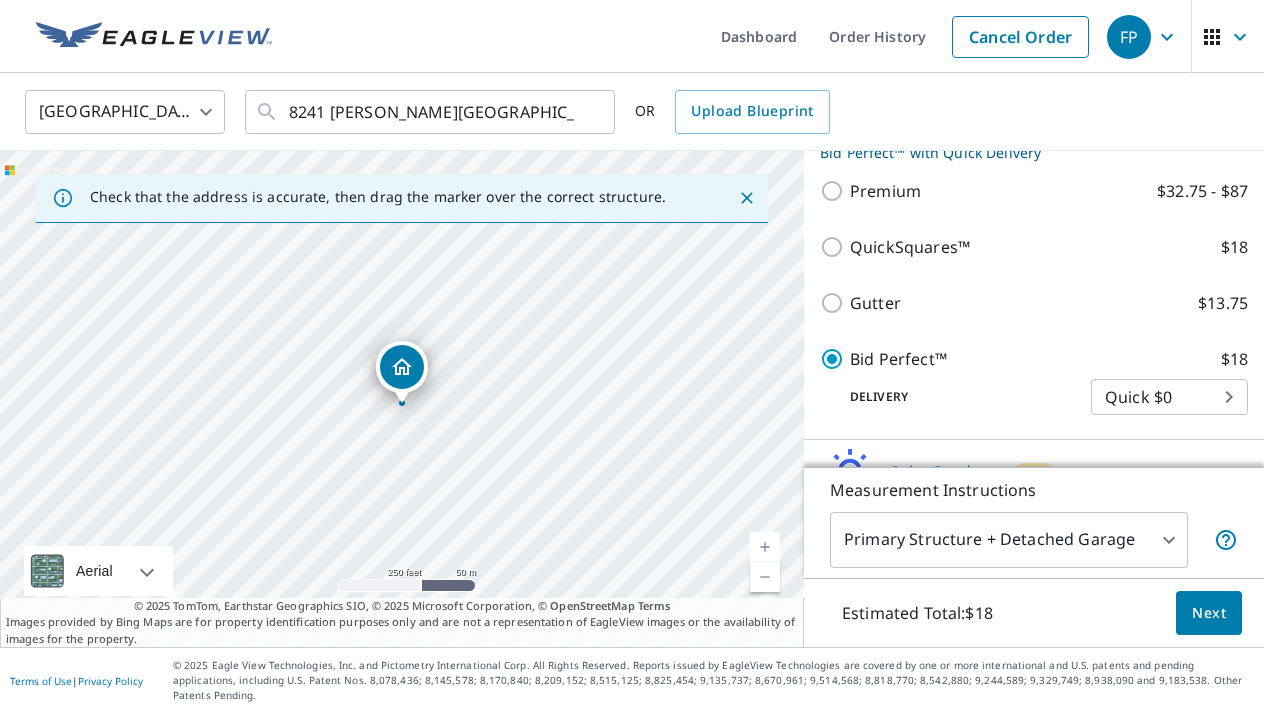scroll, scrollTop: 418, scrollLeft: 0, axis: vertical 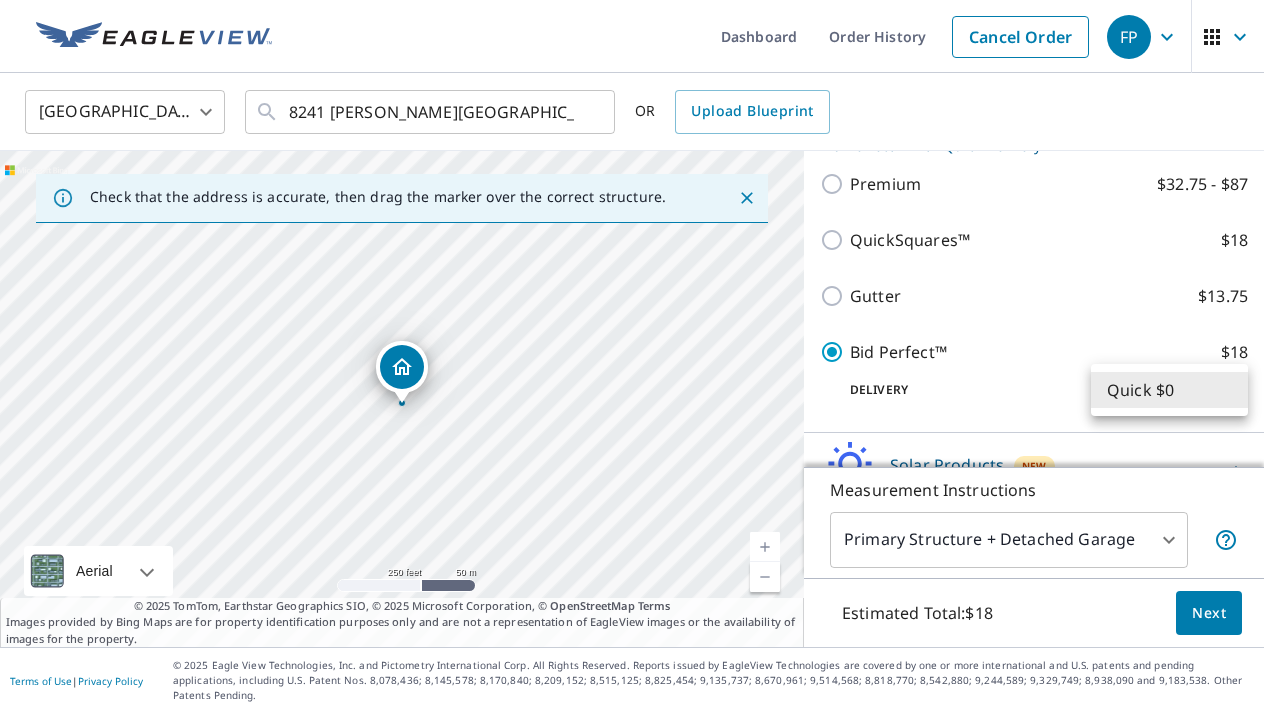 click on "FP FP
Dashboard Order History Cancel Order FP United States US ​ 8241 riley overland park ks 66204 ​ OR Upload Blueprint Check that the address is accurate, then drag the marker over the correct structure. 8241 Riley St Overland Park, KS 66204 250 feet 50 m © 2025 TomTom, © Vexcel Imaging, © 2025 Microsoft Corporation,  © OpenStreetMap Terms Aerial Road A standard road map Aerial A detailed look from above Labels Labels © 2025 TomTom, Earthstar Geographics SIO, © 2025 Microsoft Corporation, ©   OpenStreetMap   Terms Images provided by Bing Maps are for property identification purposes only and are not a representation of EagleView images or the availability of images for the property. PROPERTY TYPE Residential Commercial Multi-Family This is a complex BUILDING ID 8241 Riley St, Overland Park, KS, 66204 Full House Products New Full House™ $105 Roof Products New Bid Perfect™ with Quick Delivery Premium $32.75 - $87 QuickSquares™ $18 Gutter $13.75 Bid Perfect™ $18 Delivery Quick $0 45 1" at bounding box center [632, 356] 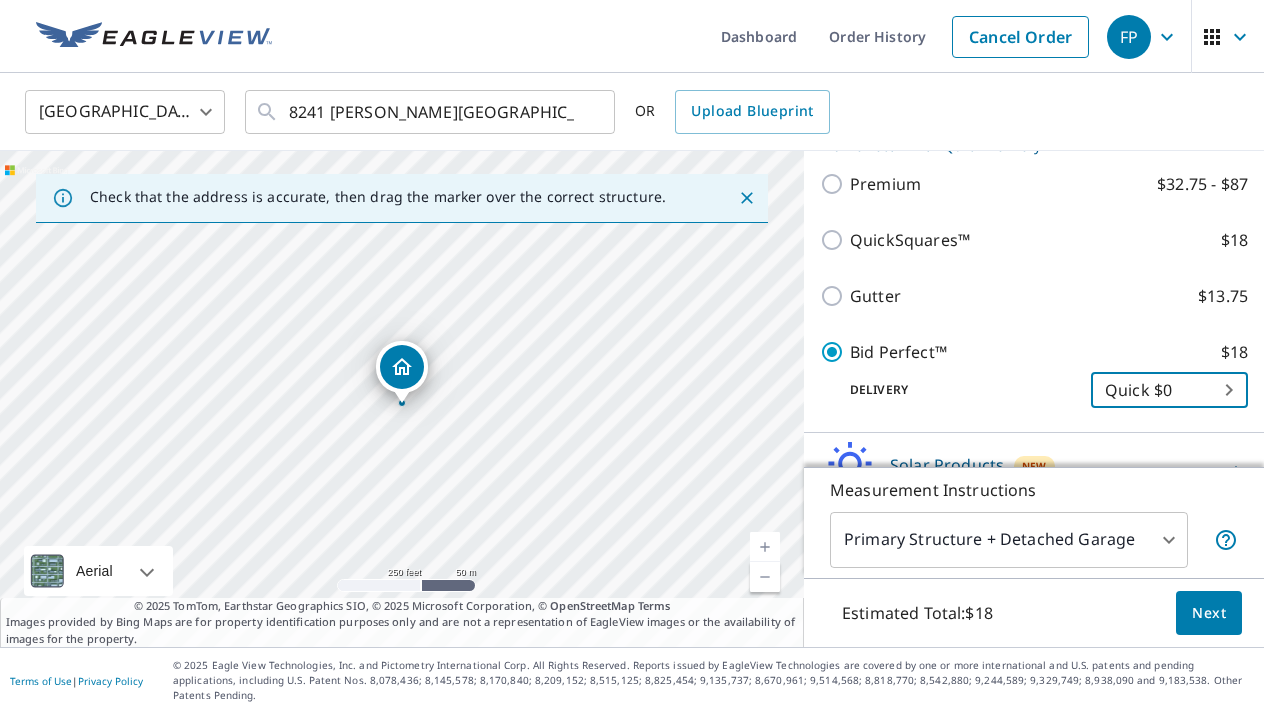 click on "FP FP
Dashboard Order History Cancel Order FP United States US ​ 8241 riley overland park ks 66204 ​ OR Upload Blueprint Check that the address is accurate, then drag the marker over the correct structure. 8241 Riley St Overland Park, KS 66204 250 feet 50 m © 2025 TomTom, © Vexcel Imaging, © 2025 Microsoft Corporation,  © OpenStreetMap Terms Aerial Road A standard road map Aerial A detailed look from above Labels Labels © 2025 TomTom, Earthstar Geographics SIO, © 2025 Microsoft Corporation, ©   OpenStreetMap   Terms Images provided by Bing Maps are for property identification purposes only and are not a representation of EagleView images or the availability of images for the property. PROPERTY TYPE Residential Commercial Multi-Family This is a complex BUILDING ID 8241 Riley St, Overland Park, KS, 66204 Full House Products New Full House™ $105 Roof Products New Bid Perfect™ with Quick Delivery Premium $32.75 - $87 QuickSquares™ $18 Gutter $13.75 Bid Perfect™ $18 Delivery Quick $0 45 1" at bounding box center (632, 356) 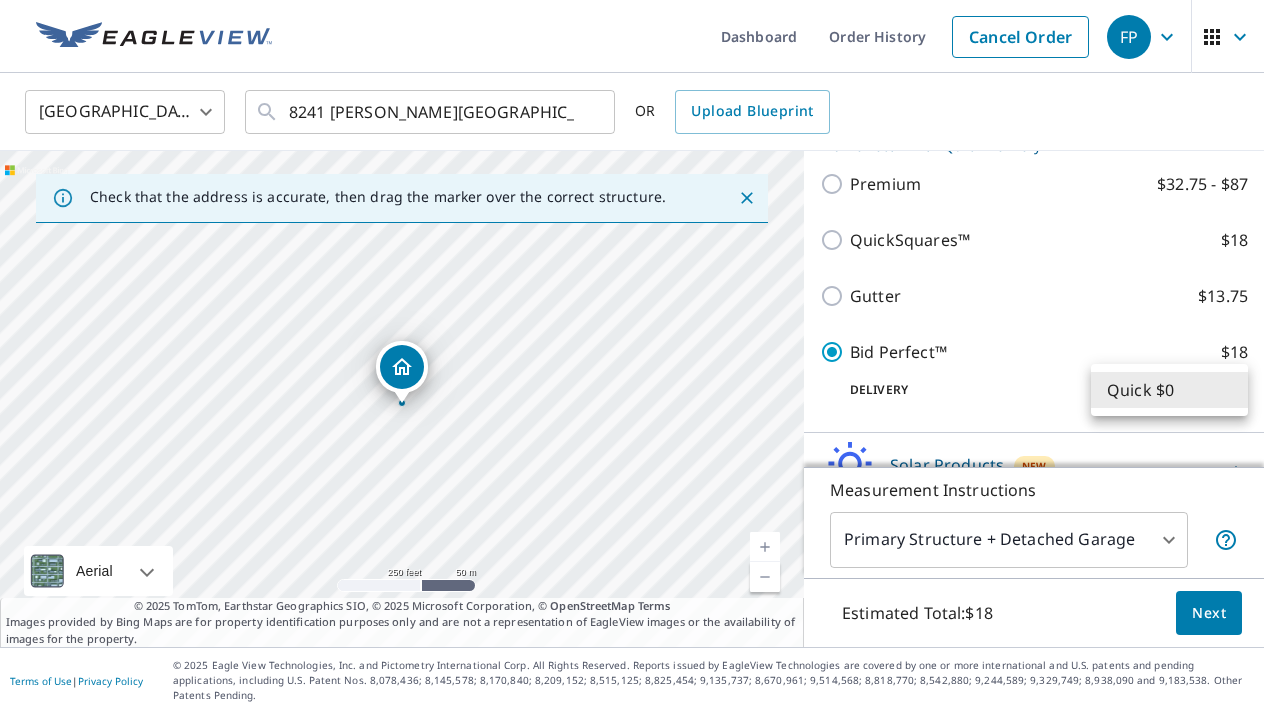 click on "Quick $0" at bounding box center [1169, 390] 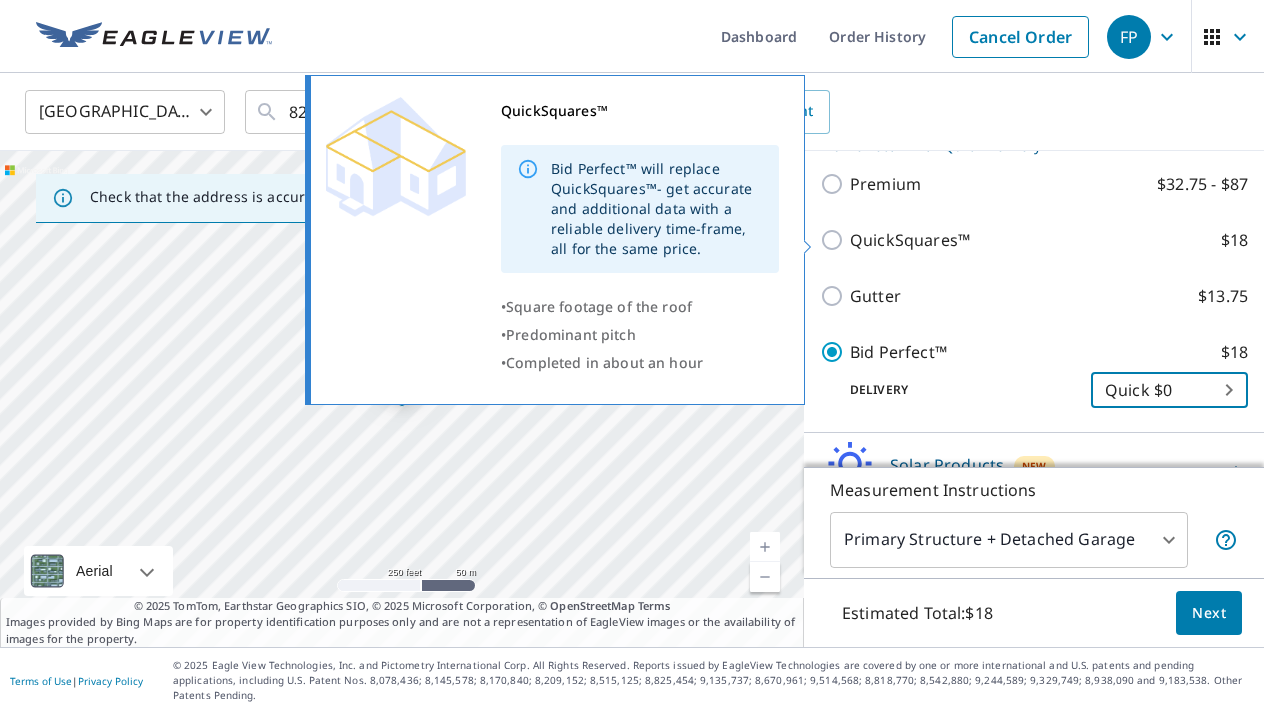 click on "QuickSquares™ $18" at bounding box center (835, 240) 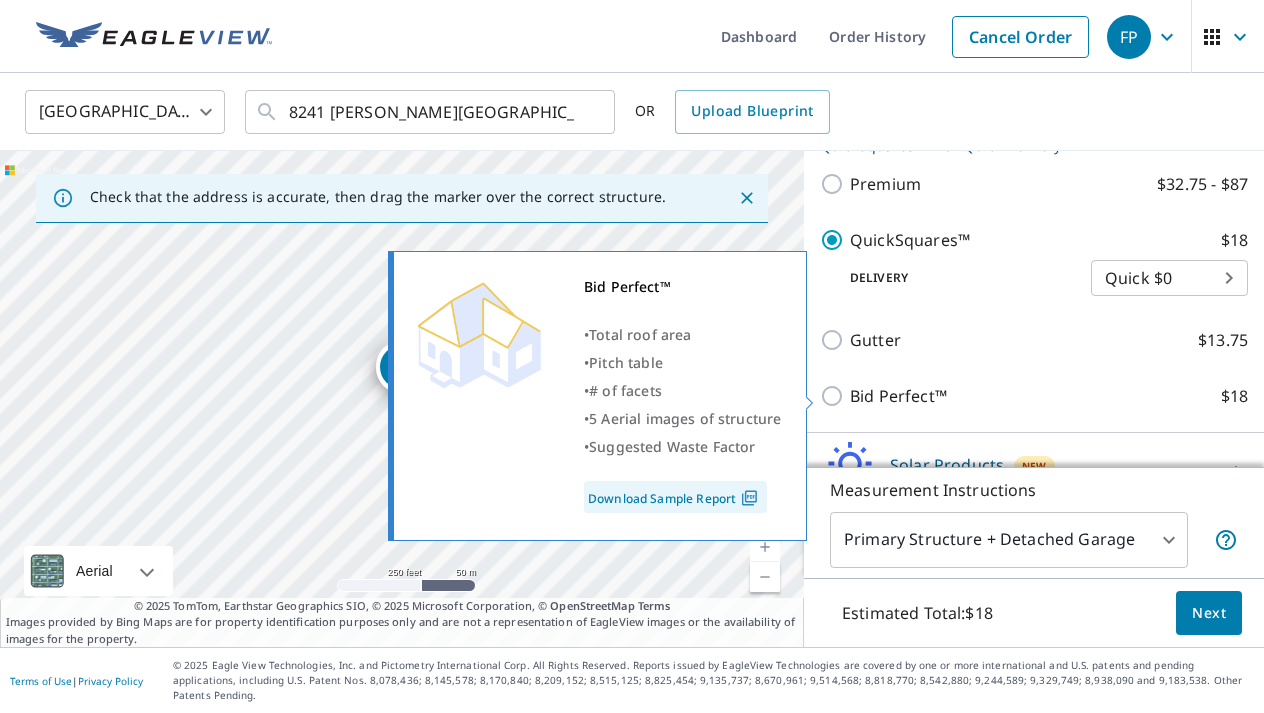 click on "Bid Perfect™" at bounding box center [898, 396] 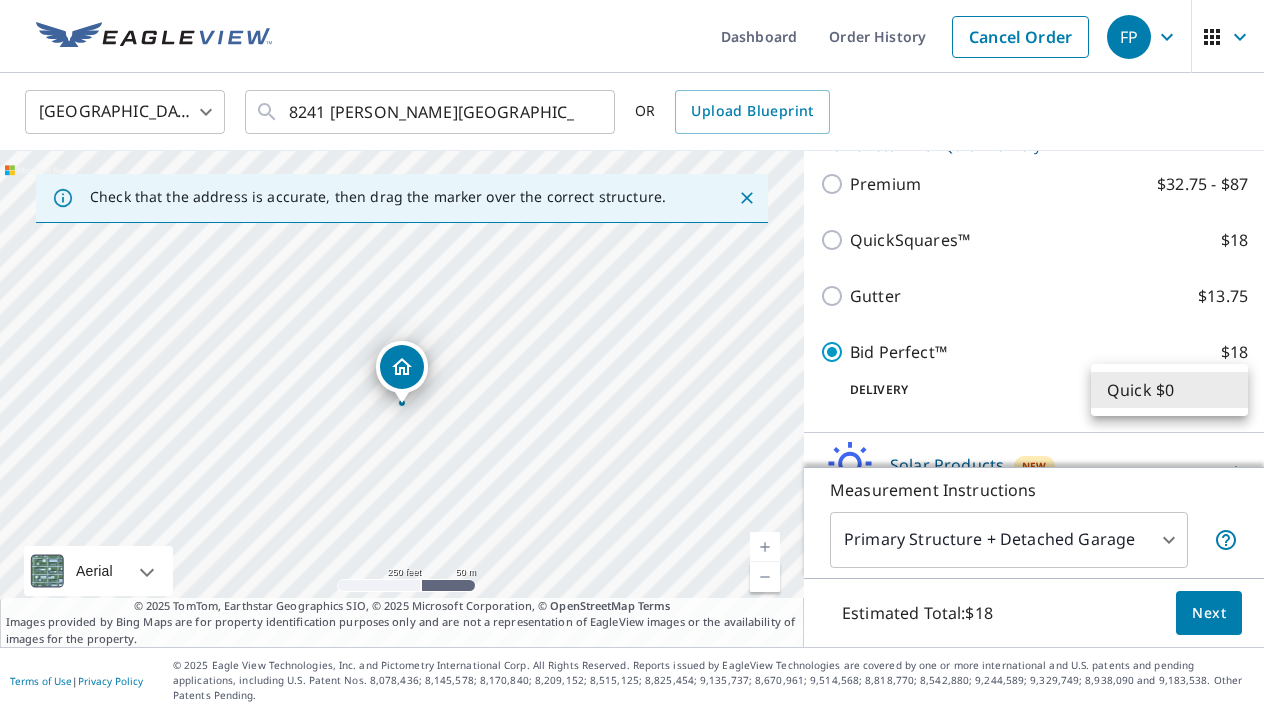 click on "FP FP
Dashboard Order History Cancel Order FP United States US ​ 8241 riley overland park ks 66204 ​ OR Upload Blueprint Check that the address is accurate, then drag the marker over the correct structure. 8241 Riley St Overland Park, KS 66204 250 feet 50 m © 2025 TomTom, © Vexcel Imaging, © 2025 Microsoft Corporation,  © OpenStreetMap Terms Aerial Road A standard road map Aerial A detailed look from above Labels Labels © 2025 TomTom, Earthstar Geographics SIO, © 2025 Microsoft Corporation, ©   OpenStreetMap   Terms Images provided by Bing Maps are for property identification purposes only and are not a representation of EagleView images or the availability of images for the property. PROPERTY TYPE Residential Commercial Multi-Family This is a complex BUILDING ID 8241 Riley St, Overland Park, KS, 66204 Full House Products New Full House™ $105 Roof Products New Bid Perfect™ with Quick Delivery Premium $32.75 - $87 QuickSquares™ $18 Gutter $13.75 Bid Perfect™ $18 Delivery Quick $0 45 1" at bounding box center (632, 356) 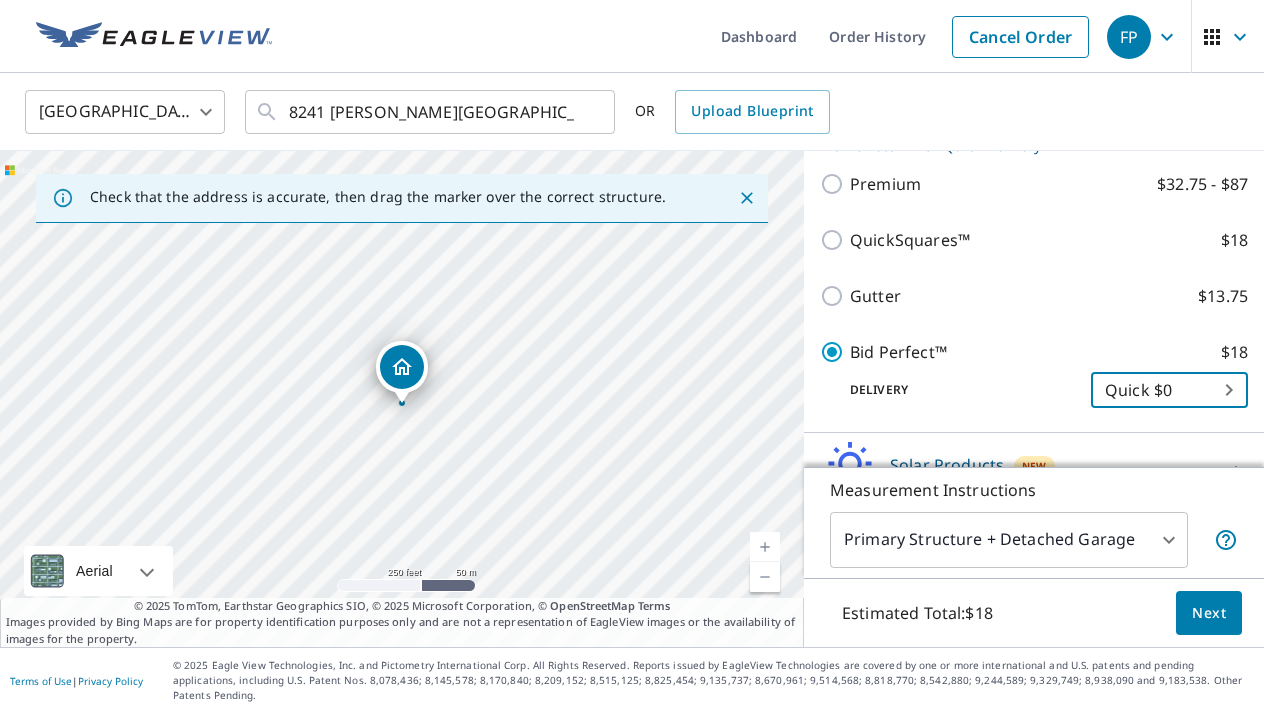 scroll, scrollTop: 0, scrollLeft: 0, axis: both 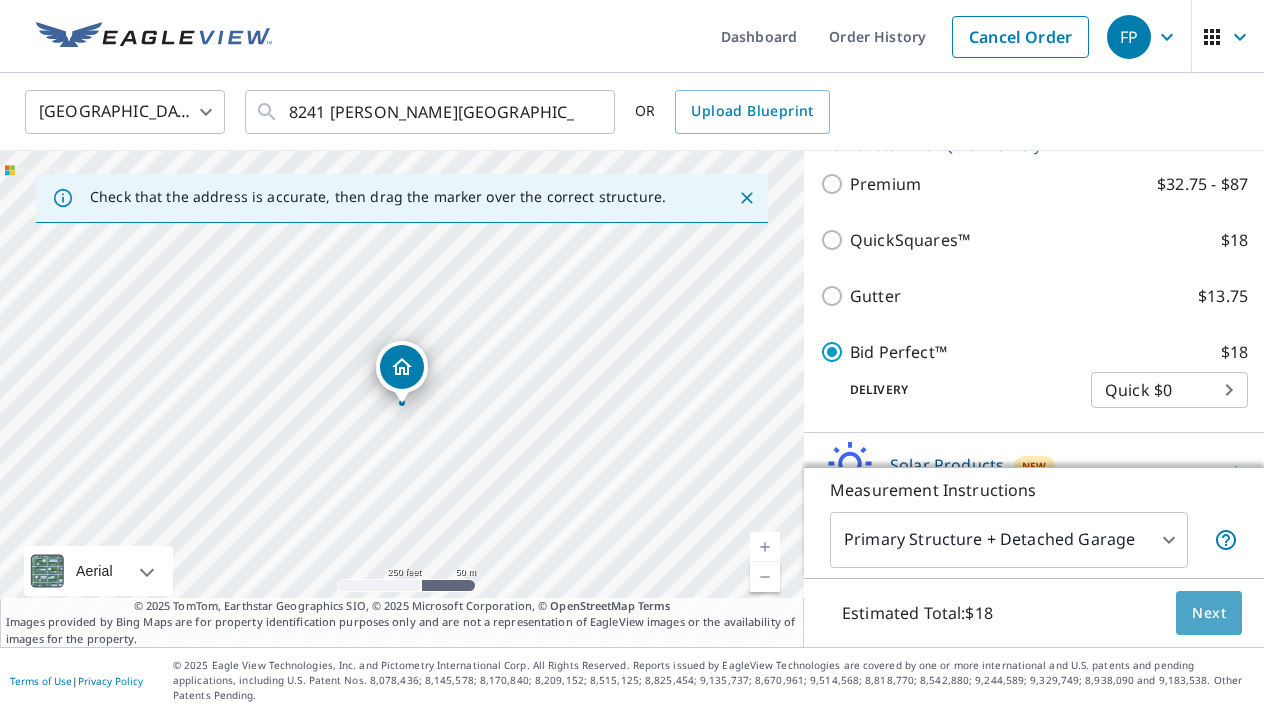 click on "Next" at bounding box center [1209, 613] 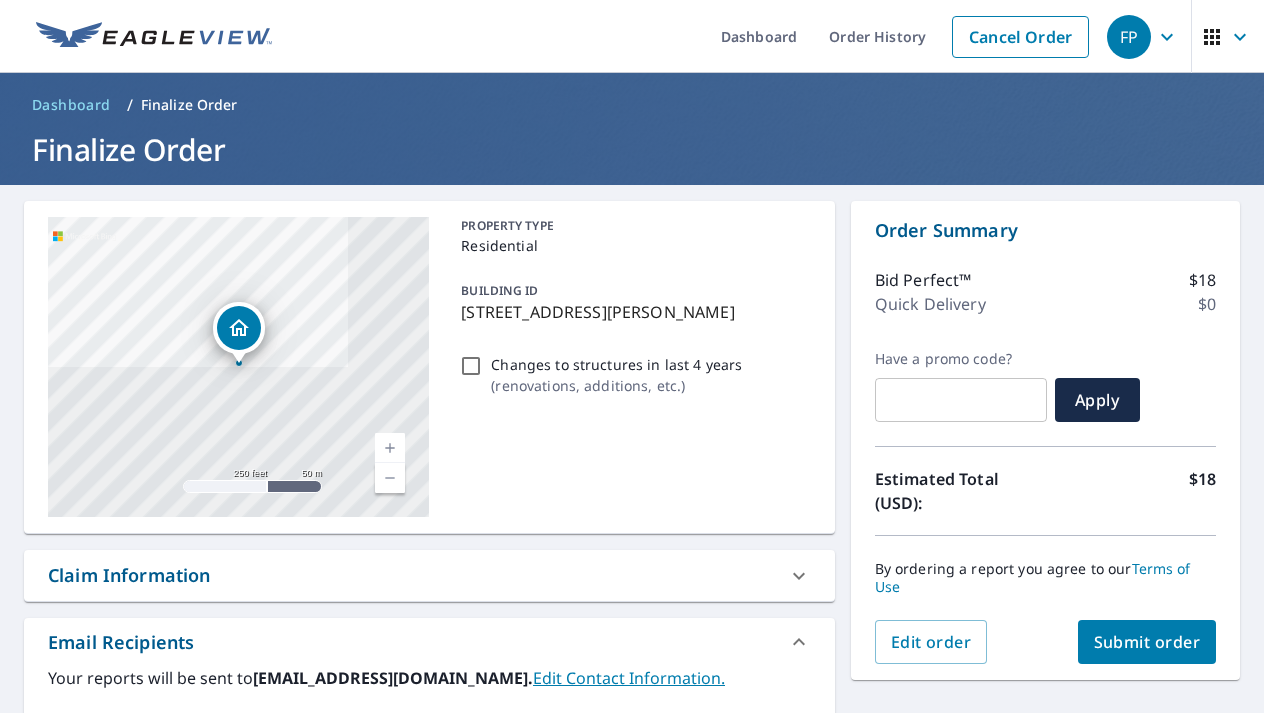 scroll, scrollTop: 0, scrollLeft: 0, axis: both 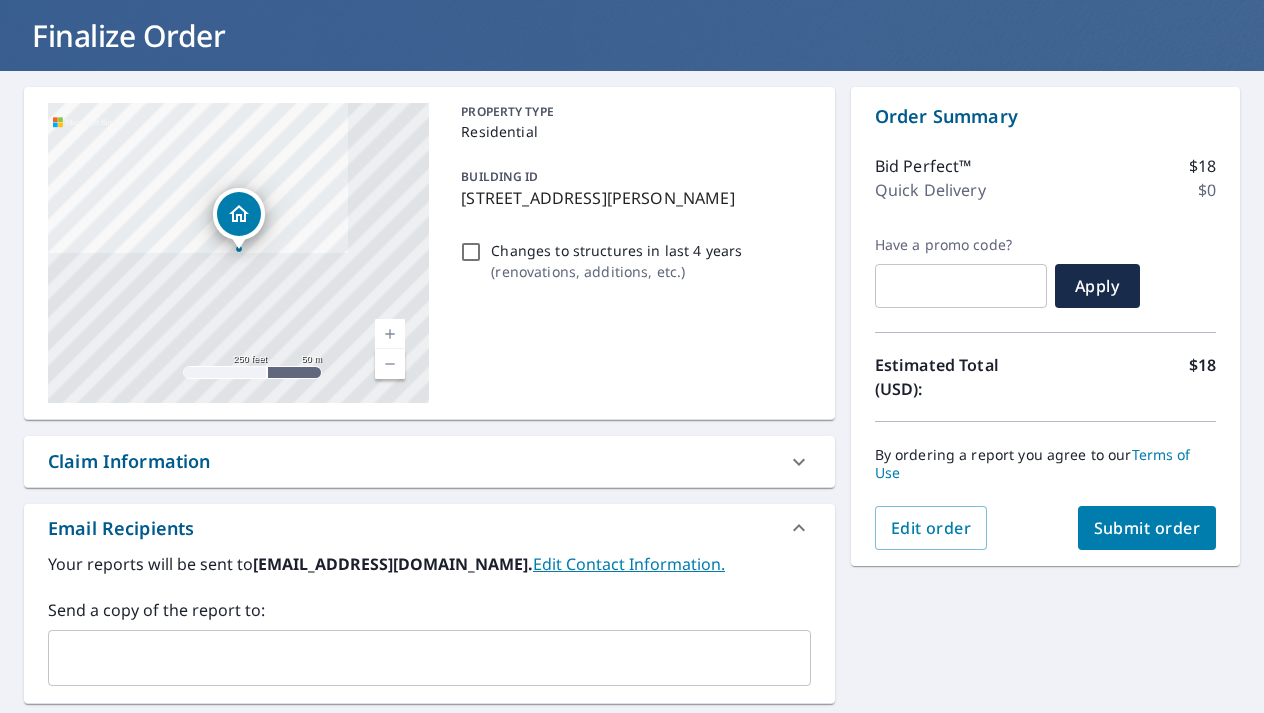 click on "Submit order" at bounding box center [1147, 528] 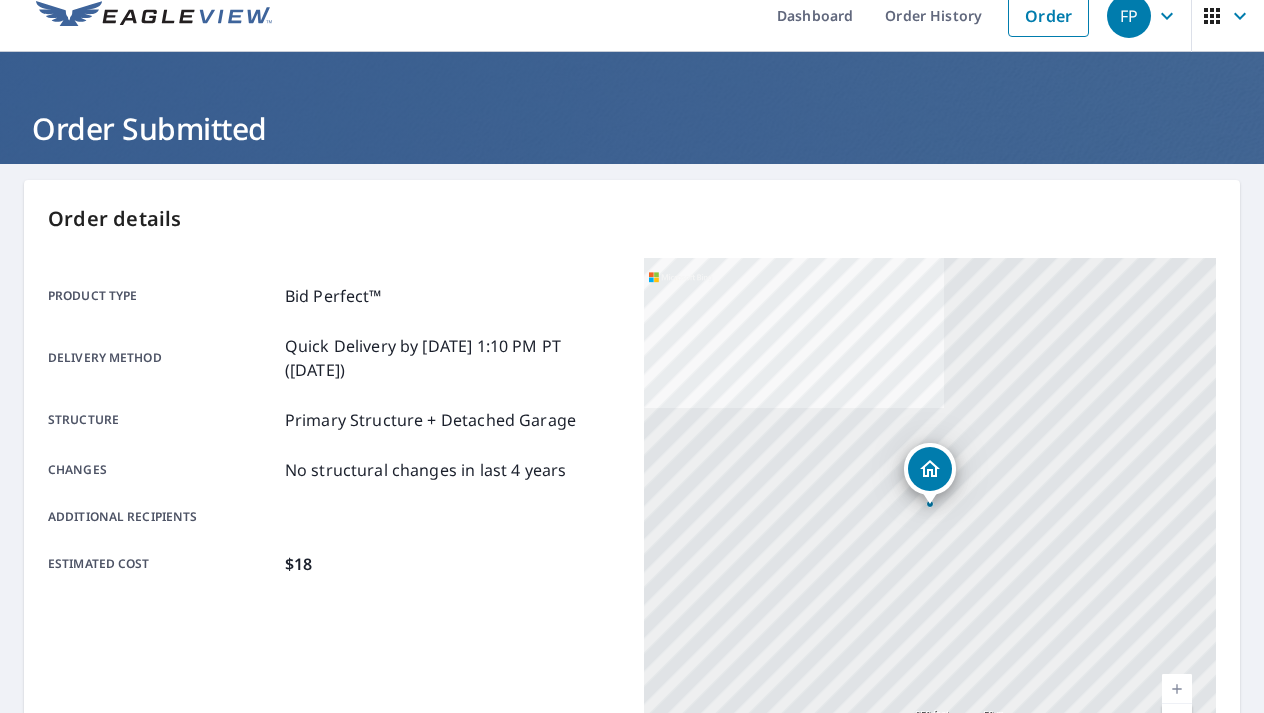 scroll, scrollTop: 19, scrollLeft: 0, axis: vertical 